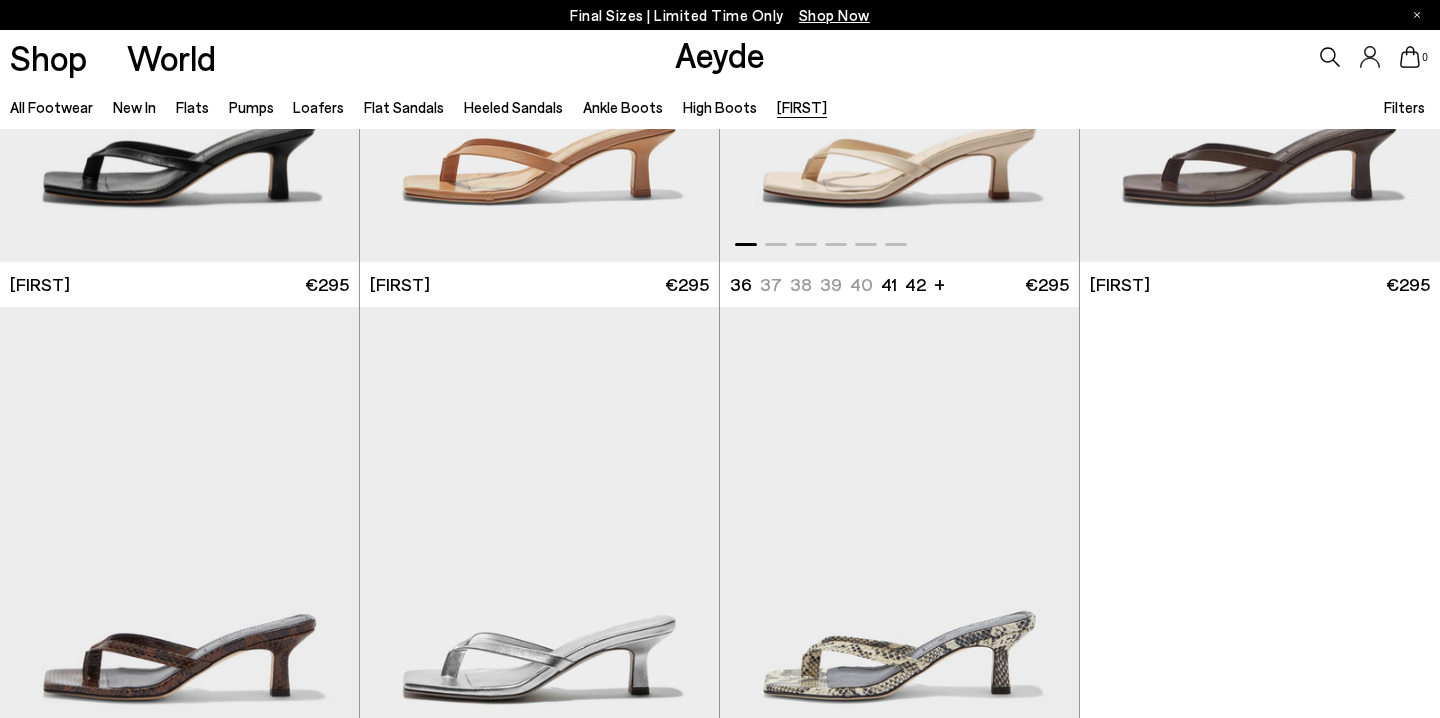 scroll, scrollTop: 534, scrollLeft: 0, axis: vertical 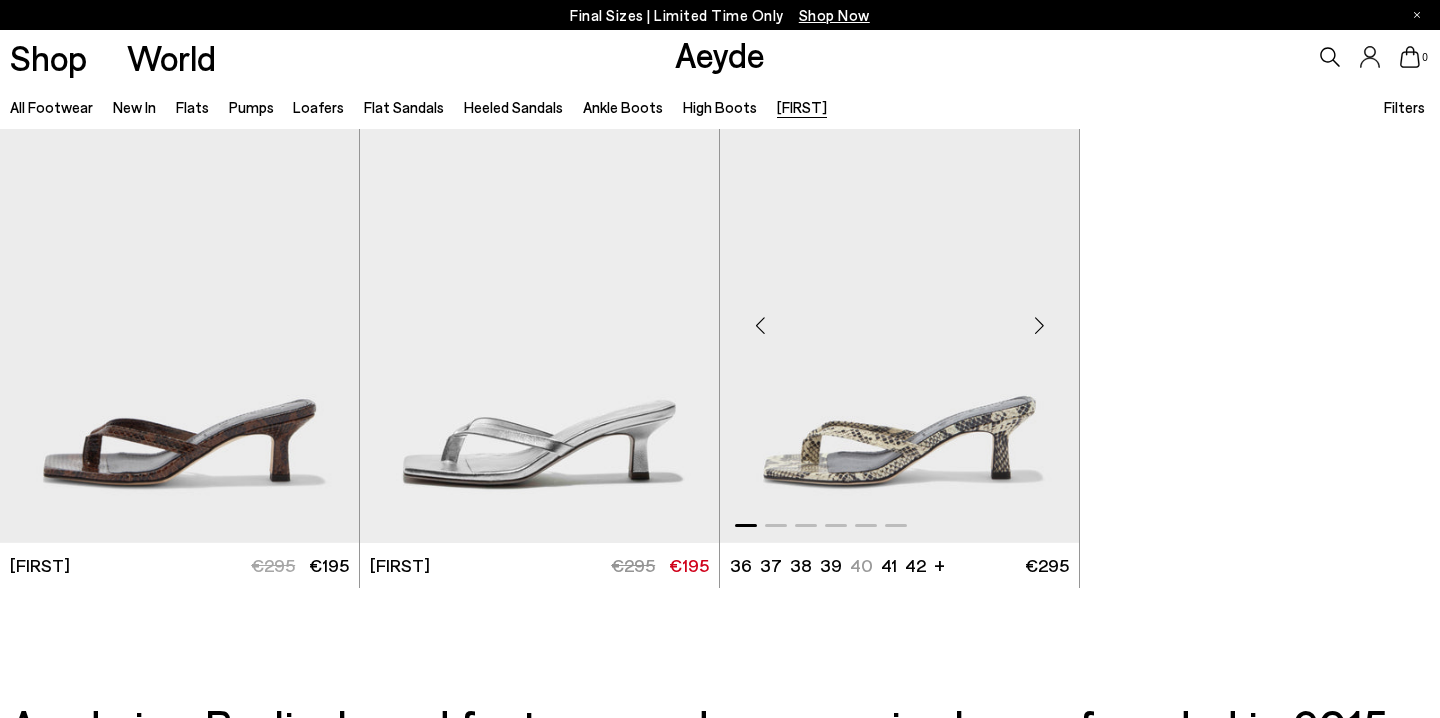 click at bounding box center [899, 317] 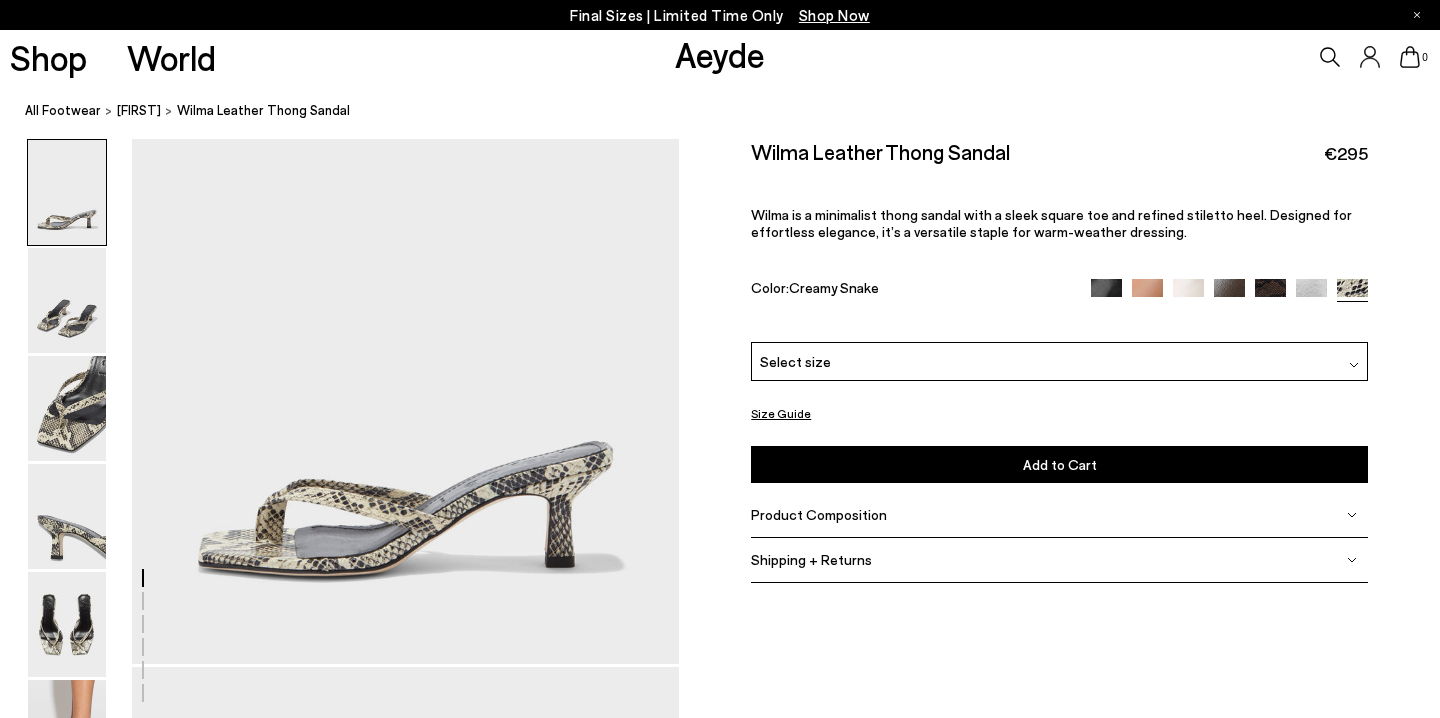 scroll, scrollTop: 0, scrollLeft: 0, axis: both 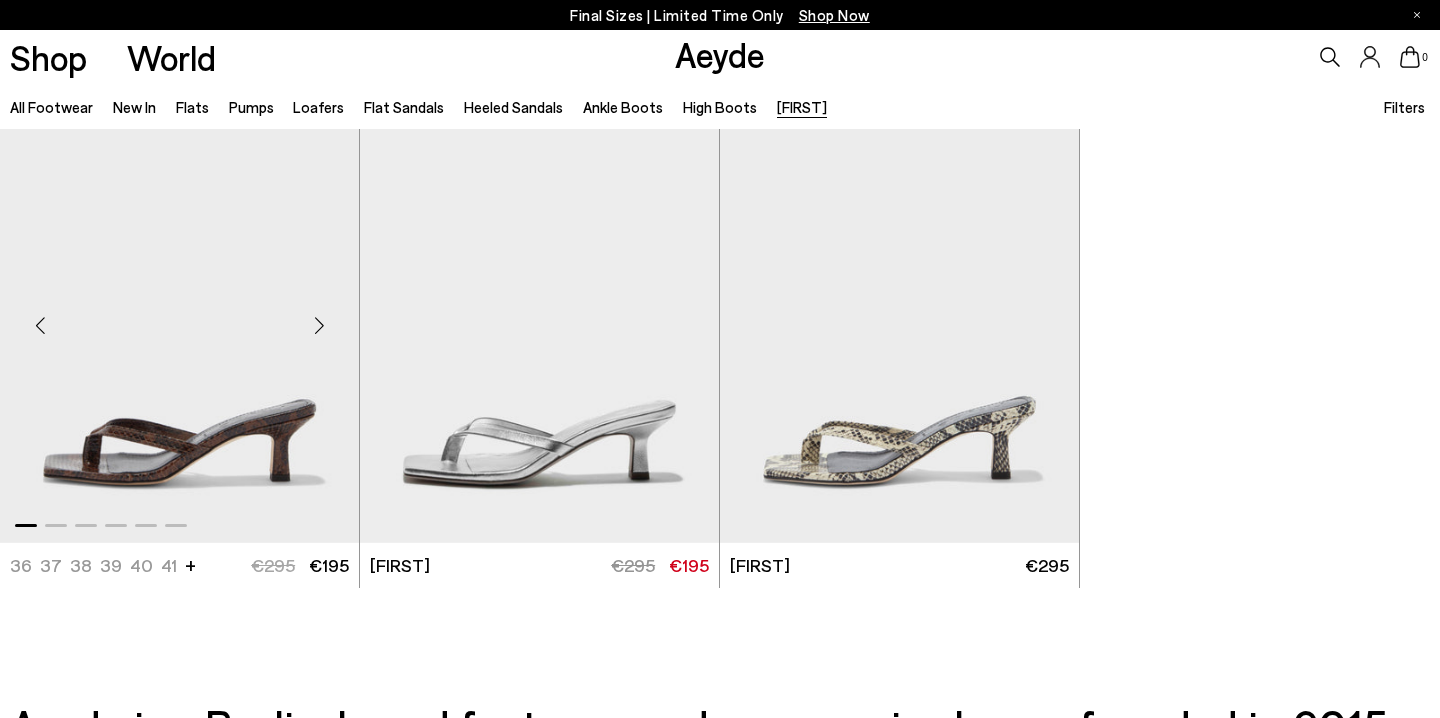 click at bounding box center [319, 325] 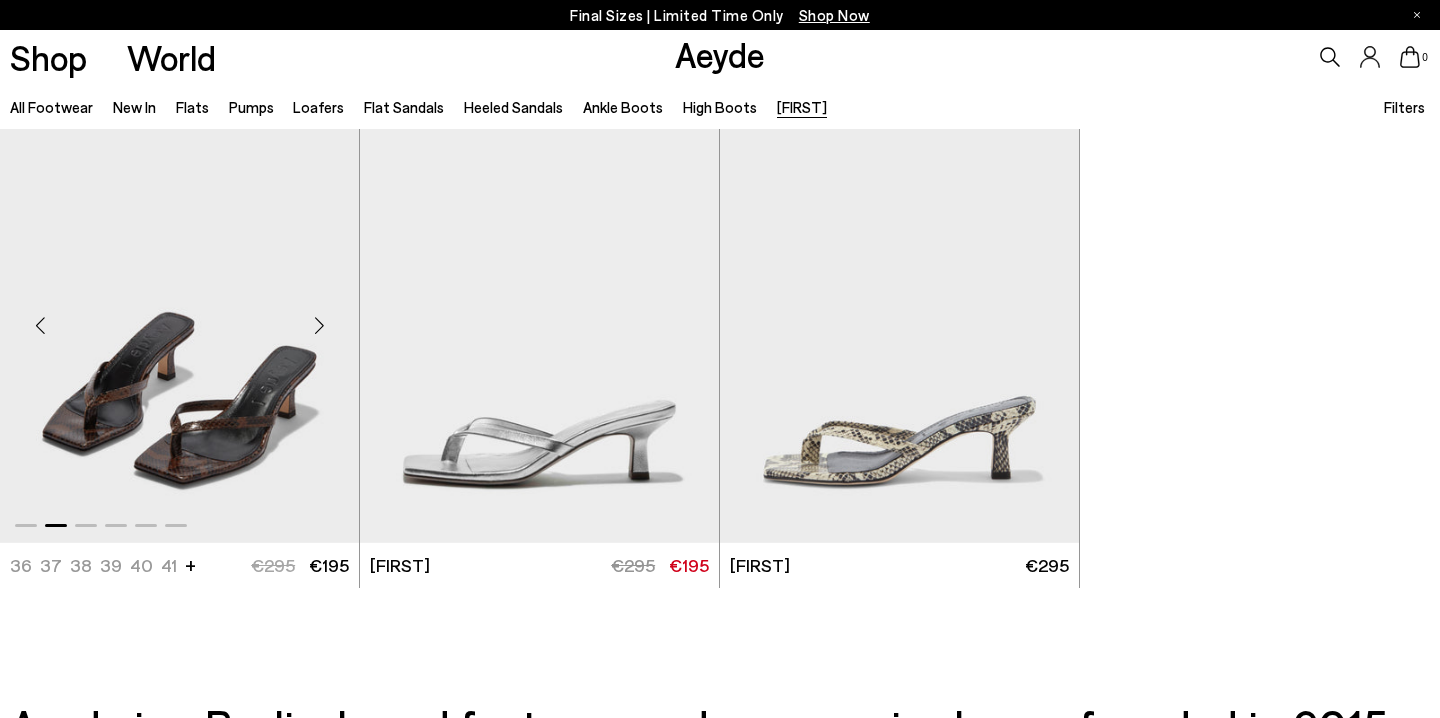 click at bounding box center [319, 325] 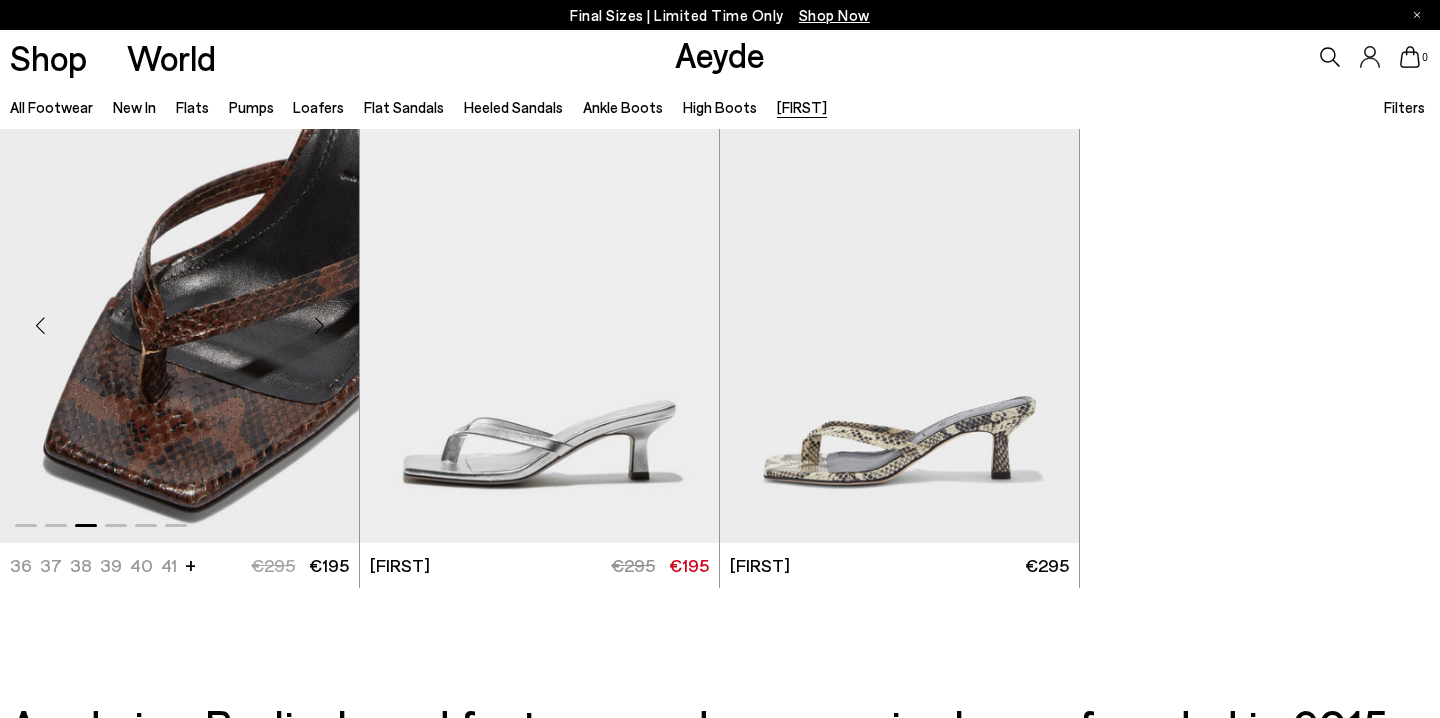 click at bounding box center (319, 325) 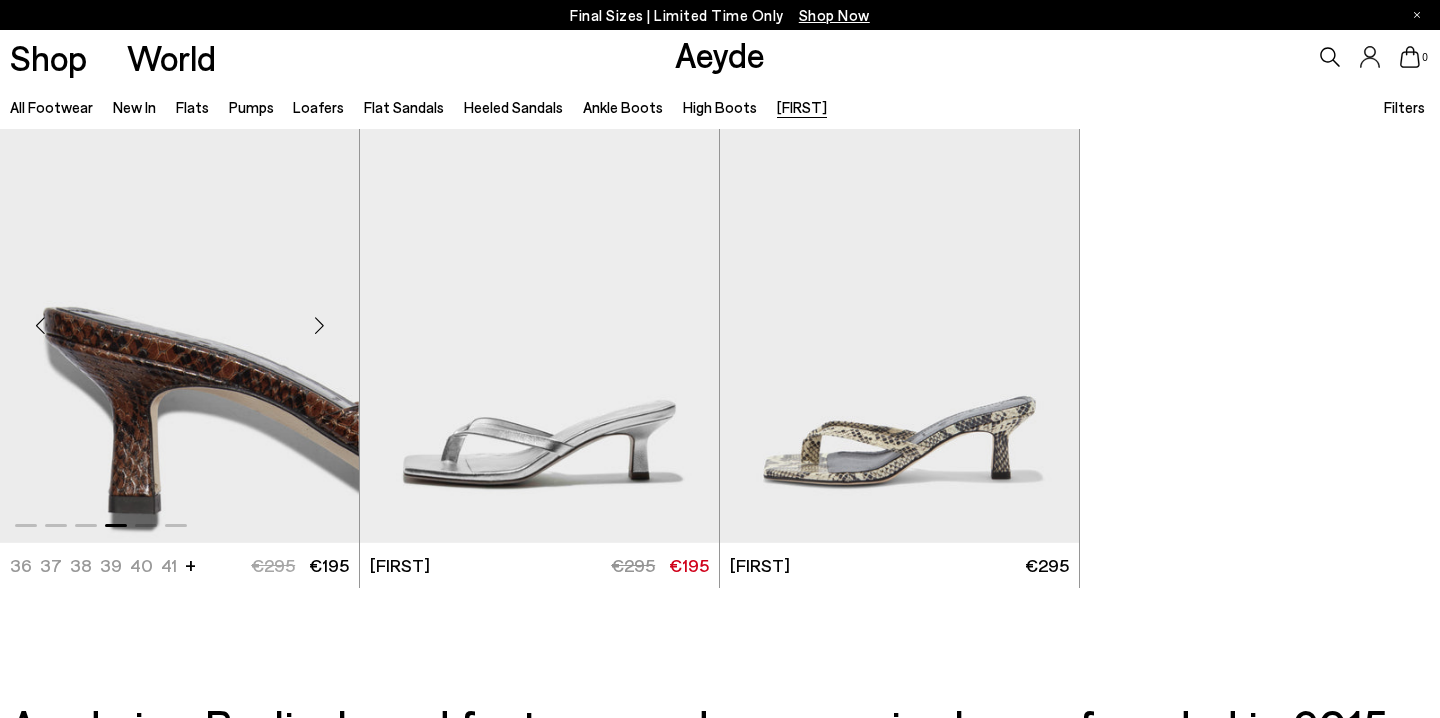 click at bounding box center (319, 325) 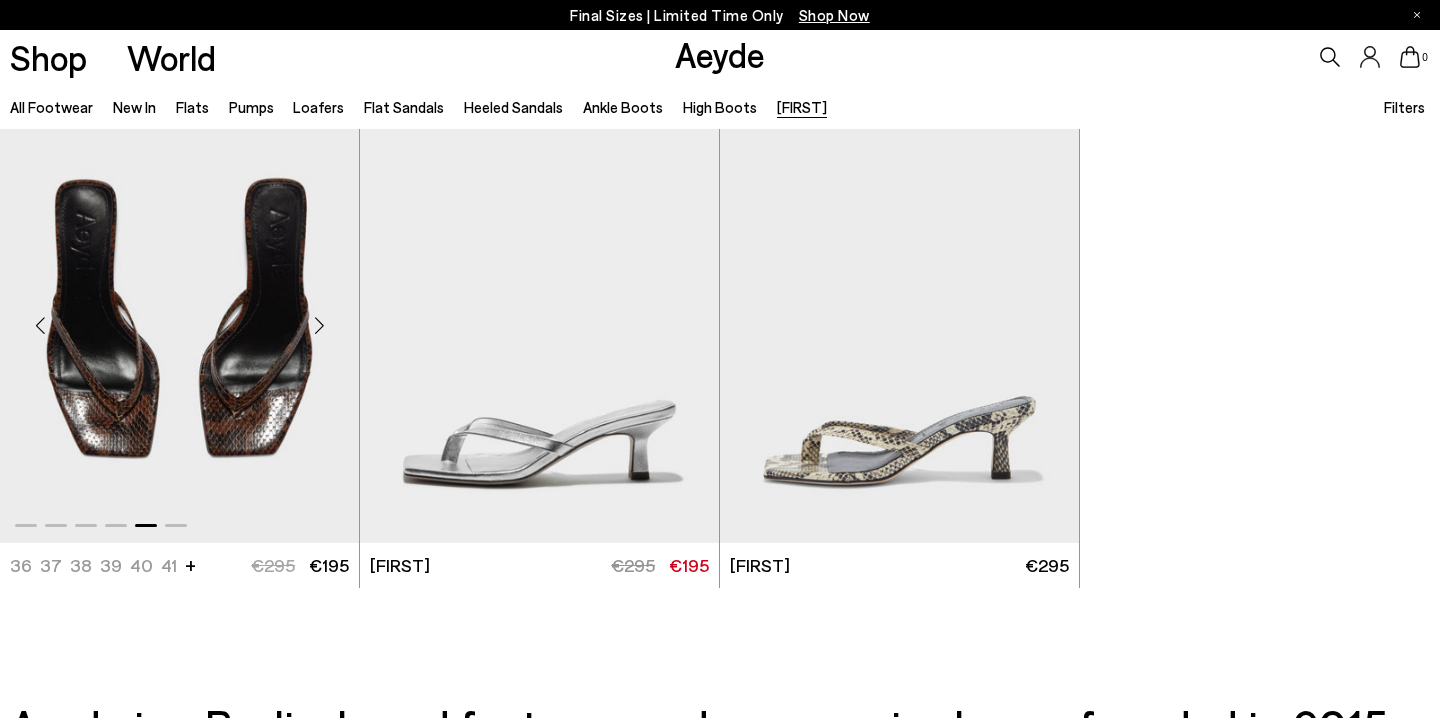 click at bounding box center [319, 325] 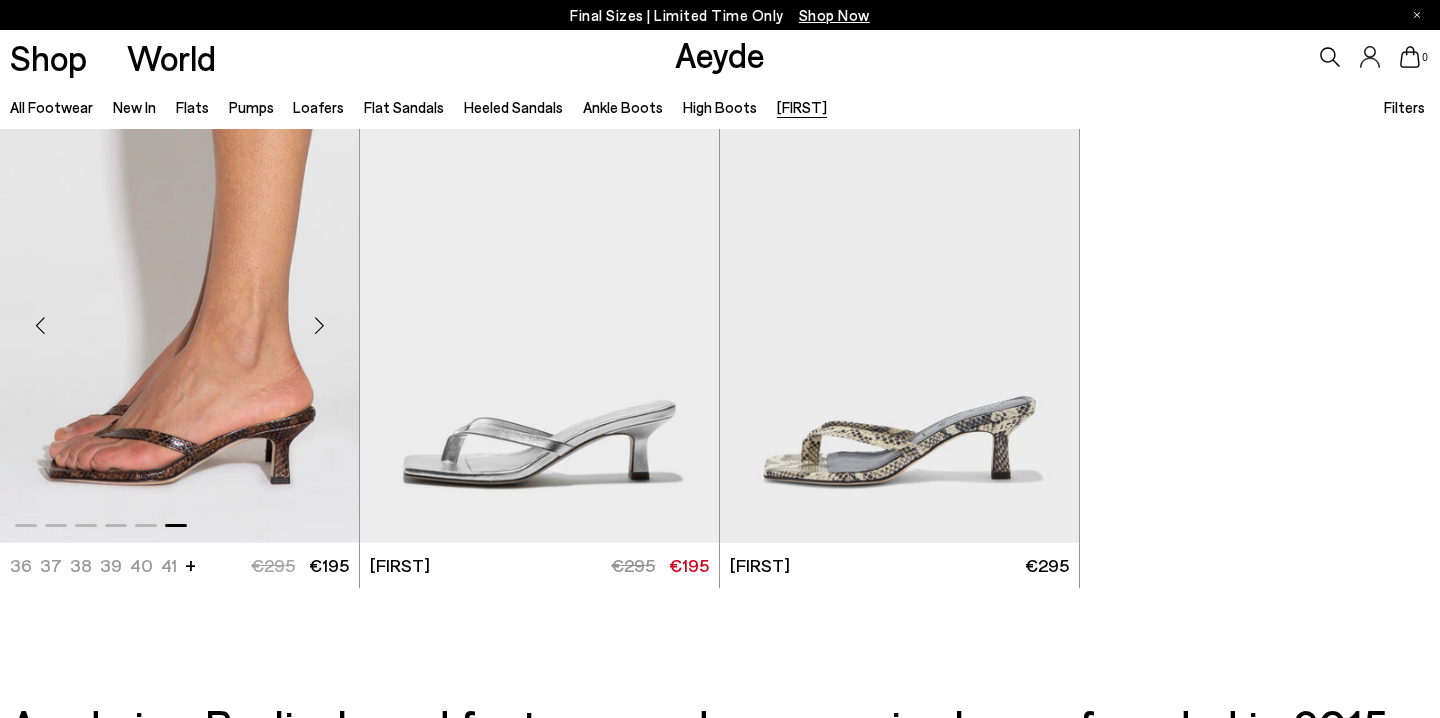 click at bounding box center (179, 317) 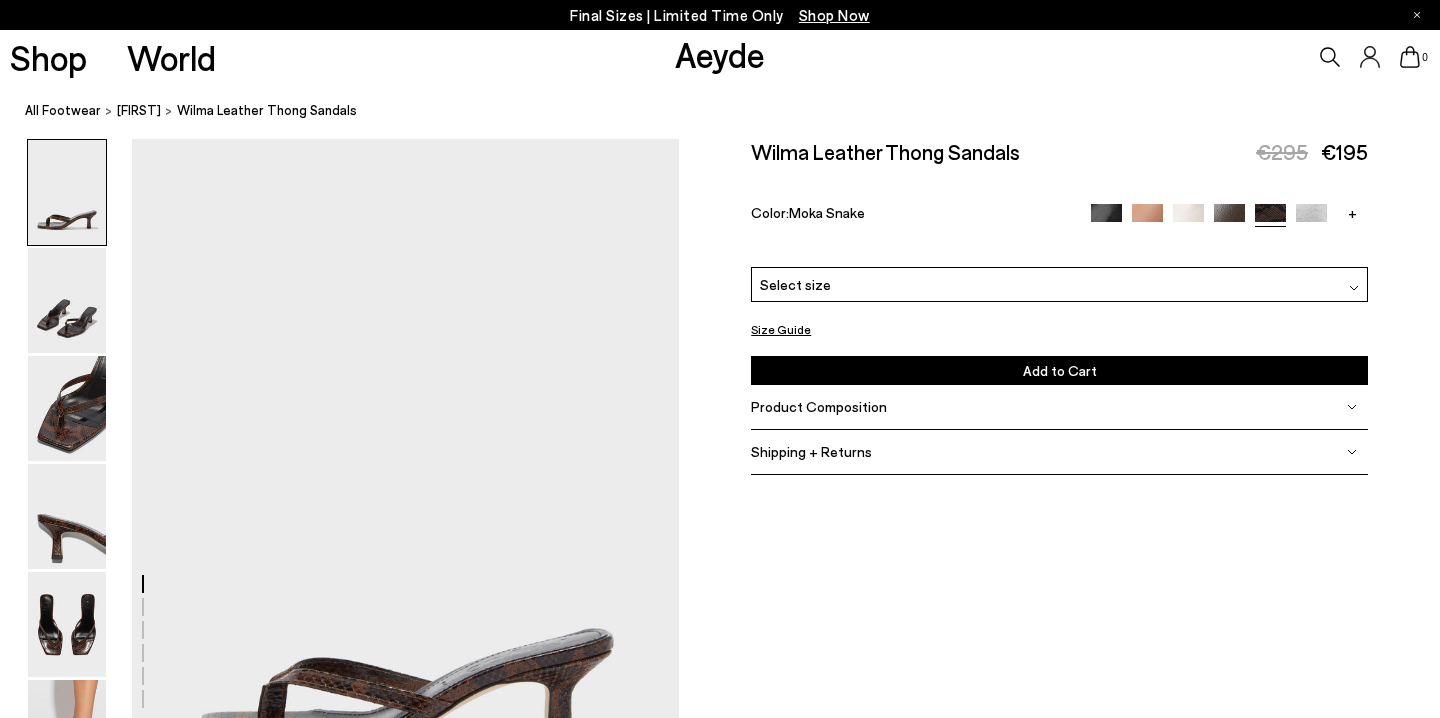scroll, scrollTop: 0, scrollLeft: 0, axis: both 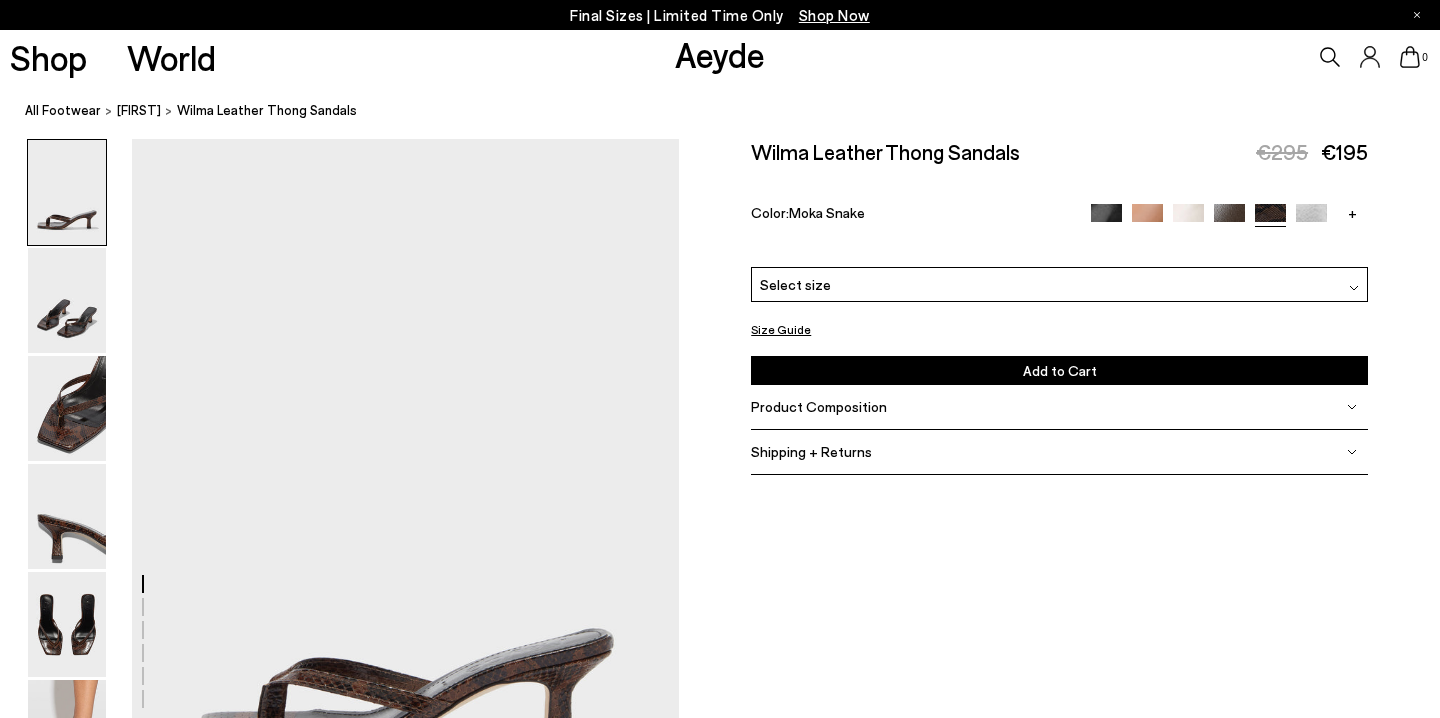 click on "Select size" at bounding box center (1059, 284) 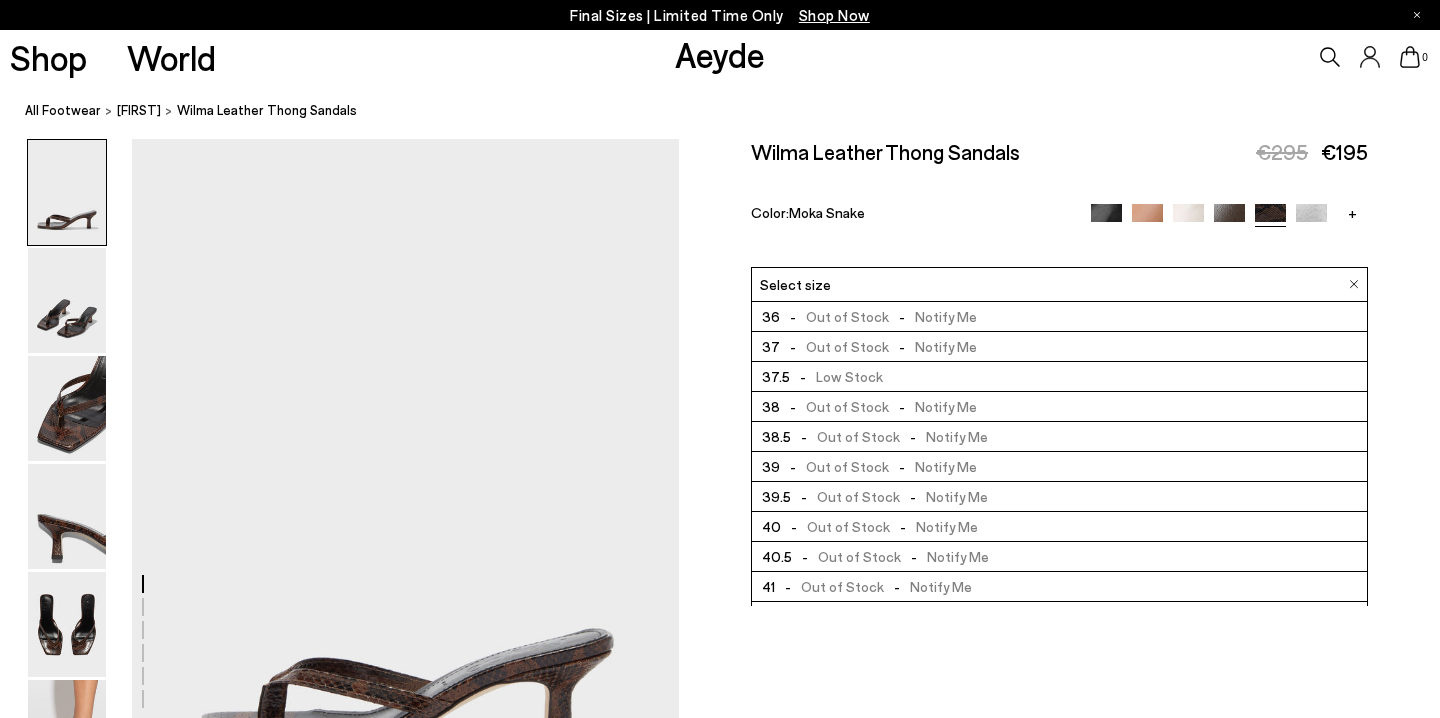 click on "- Out of Stock - Notify Me" at bounding box center (878, 316) 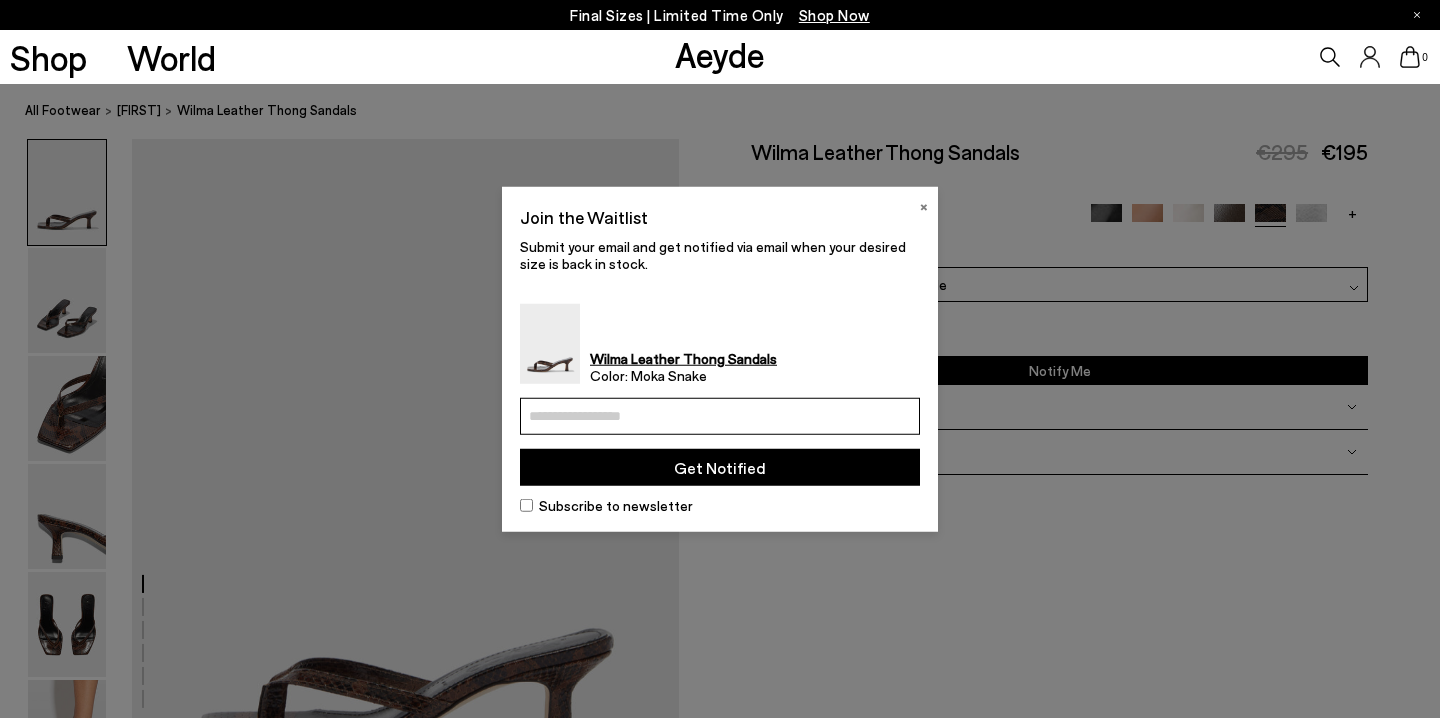 click on "×" at bounding box center [924, 205] 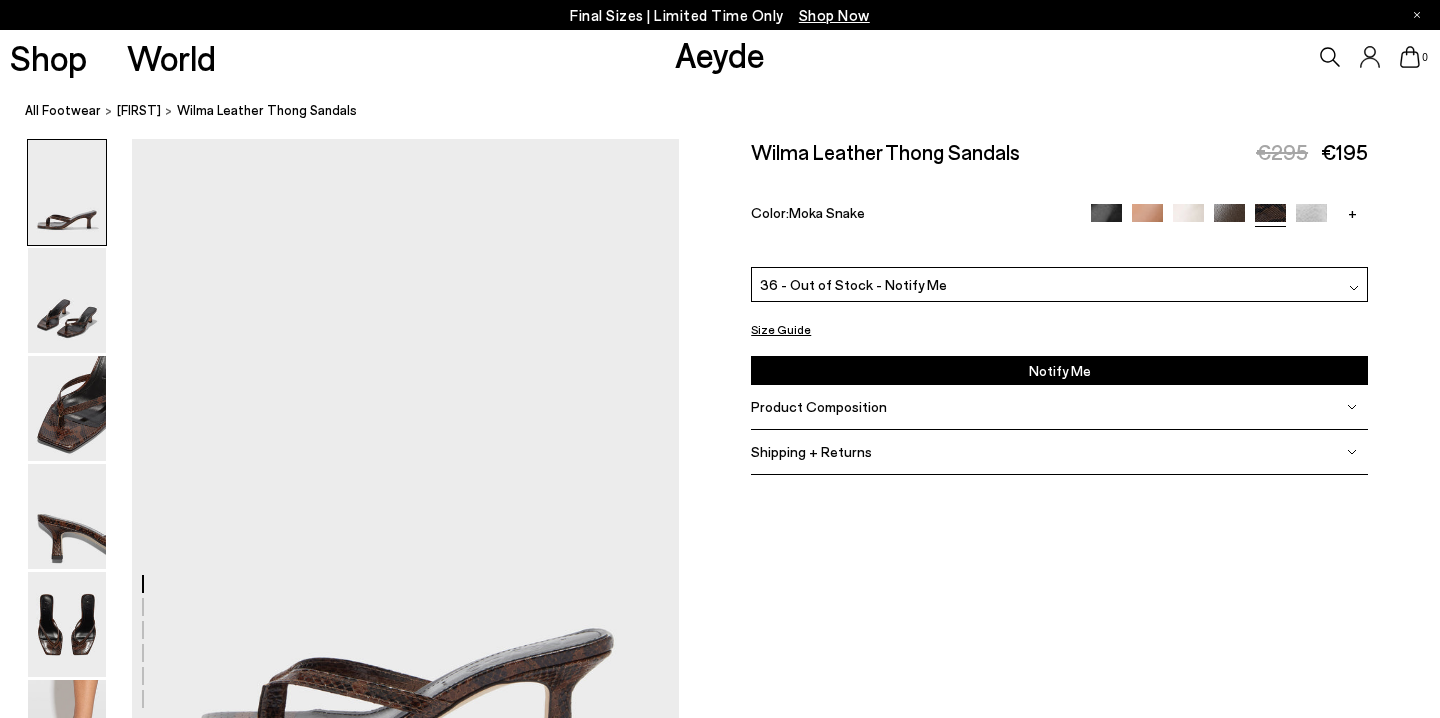 click on "36  -  Out of Stock  -  Notify Me" at bounding box center (1059, 284) 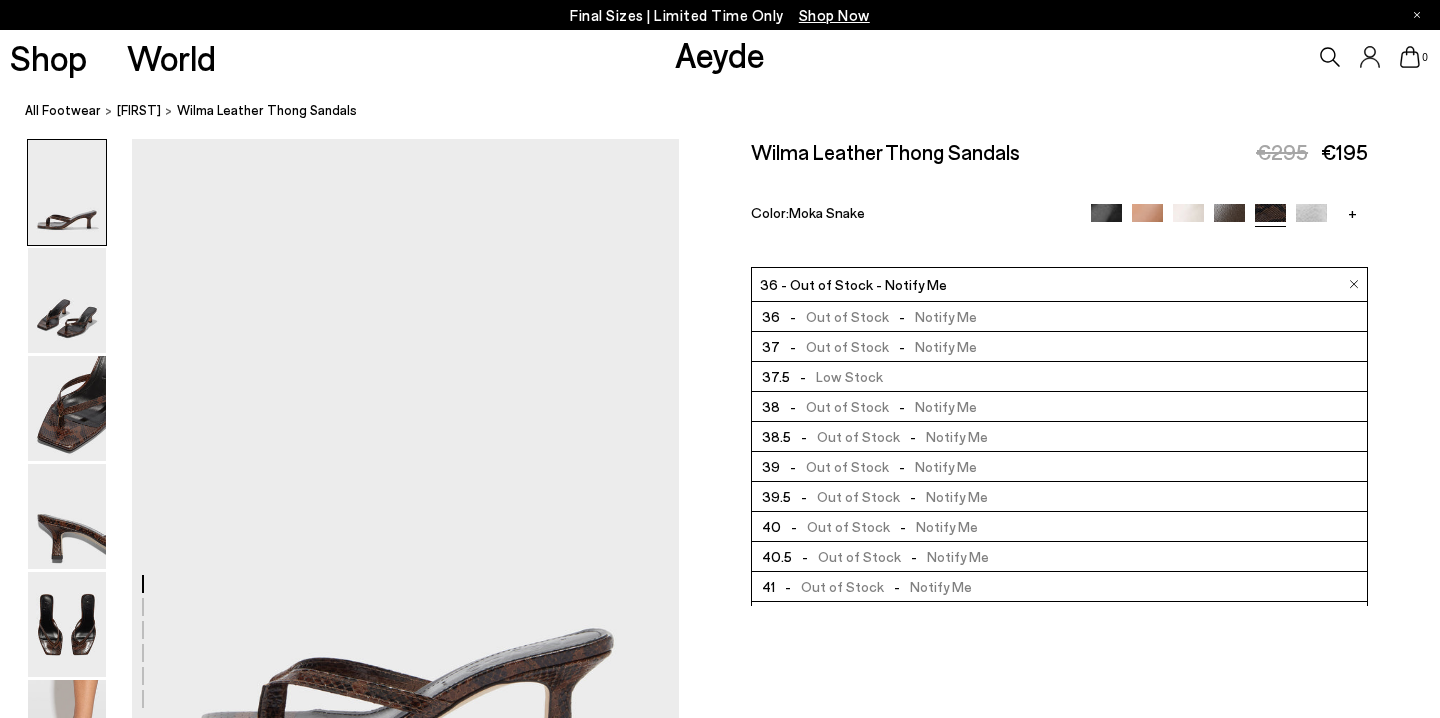 click on "36  -  Out of Stock  -  Notify Me" at bounding box center [1059, 284] 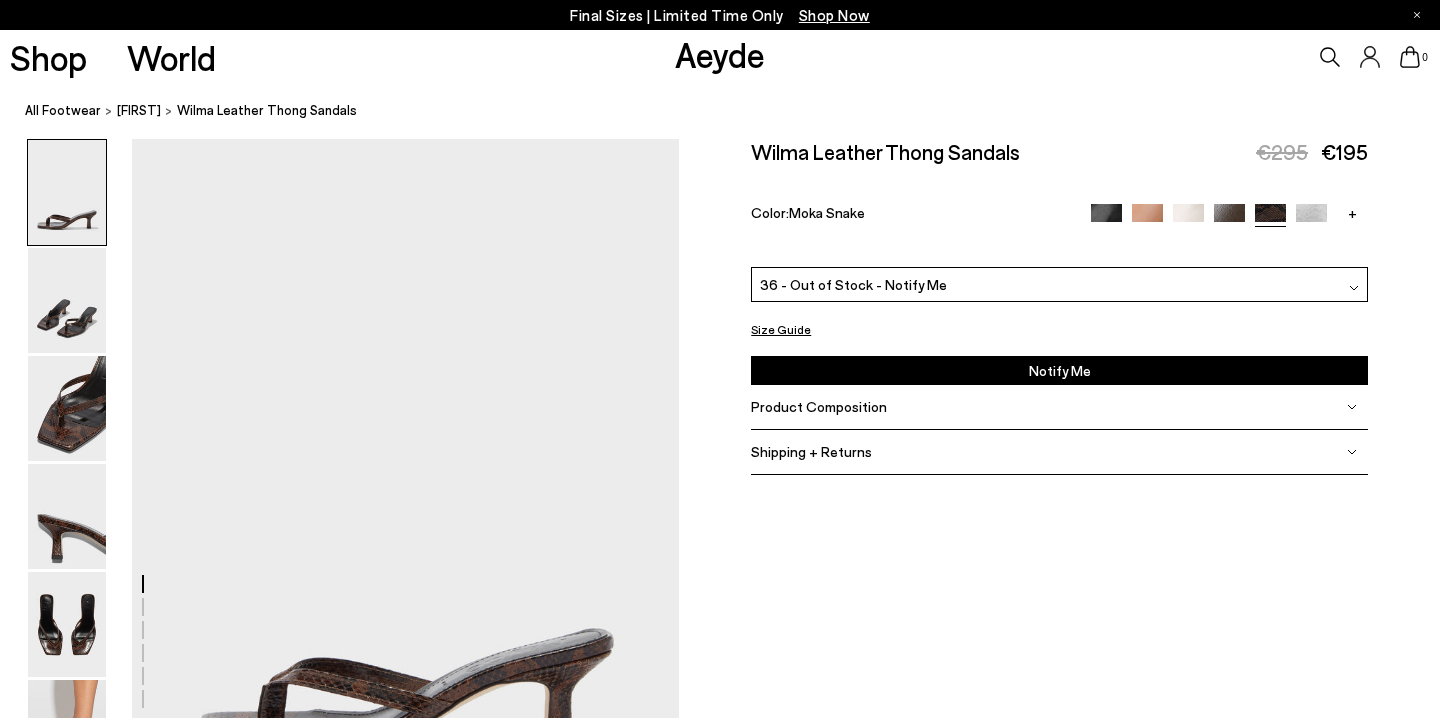 click on "Notify Me" at bounding box center [1059, 370] 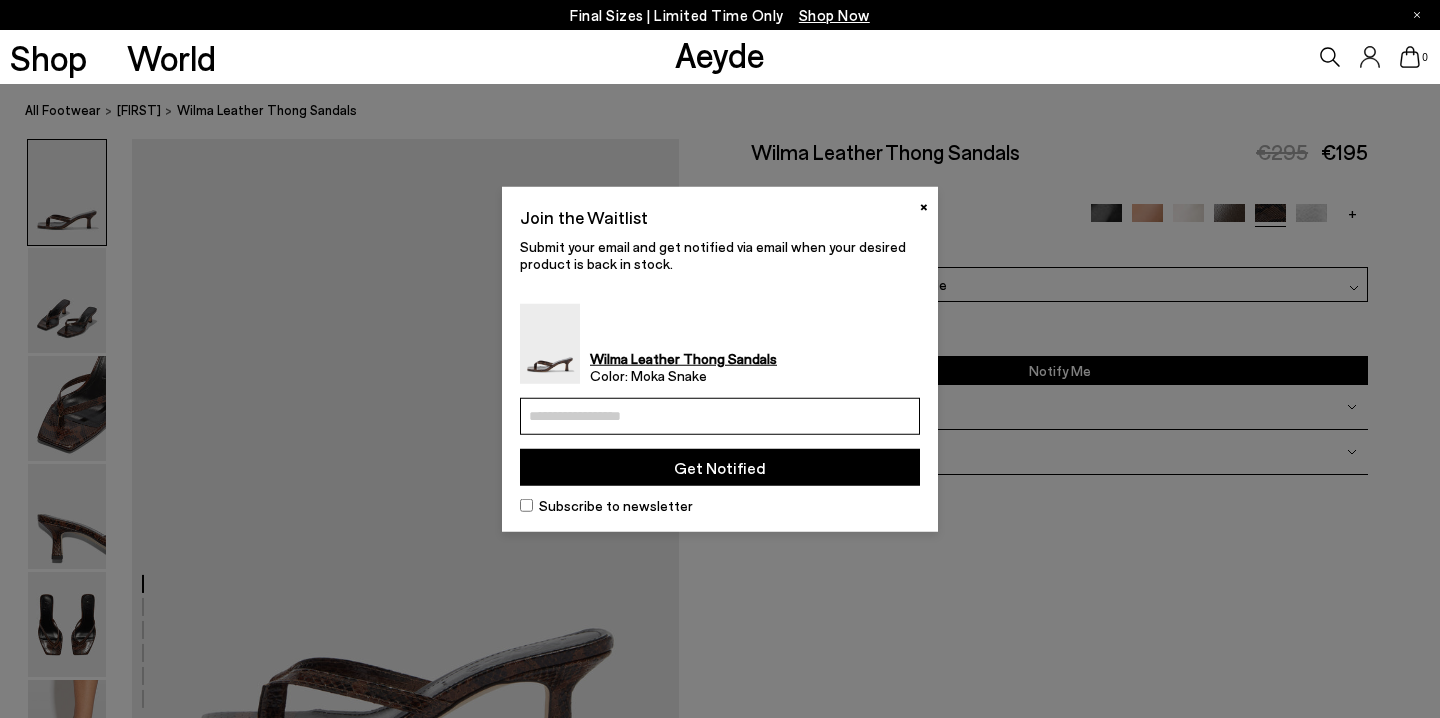 click at bounding box center [720, 415] 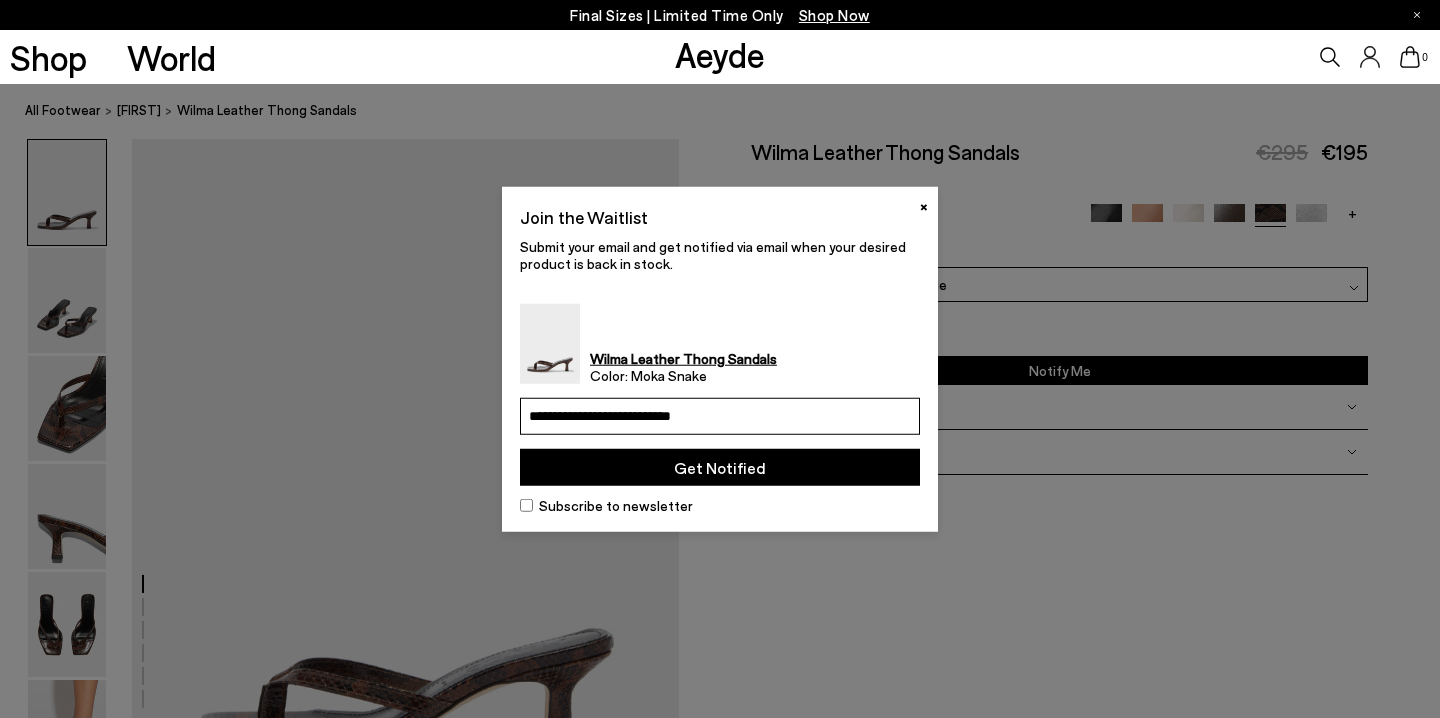 type on "**********" 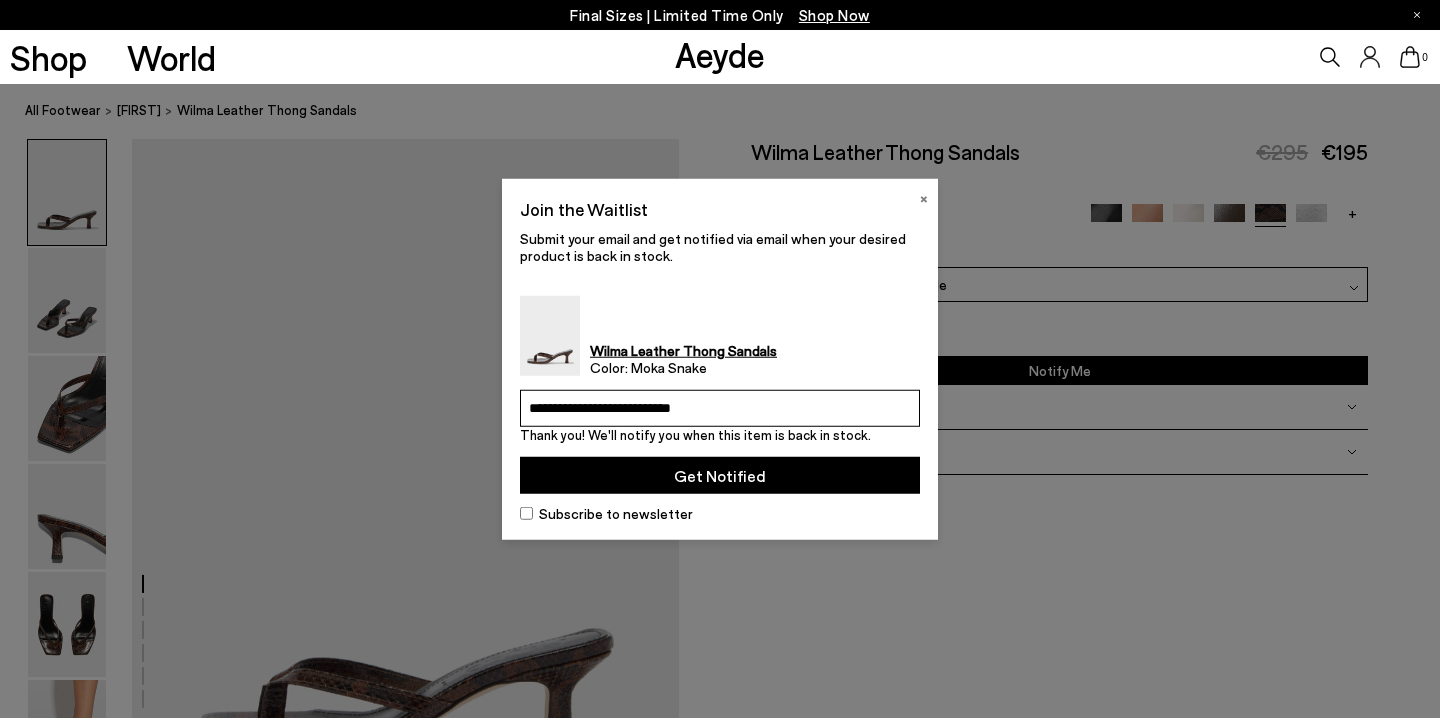 click on "×" at bounding box center [924, 197] 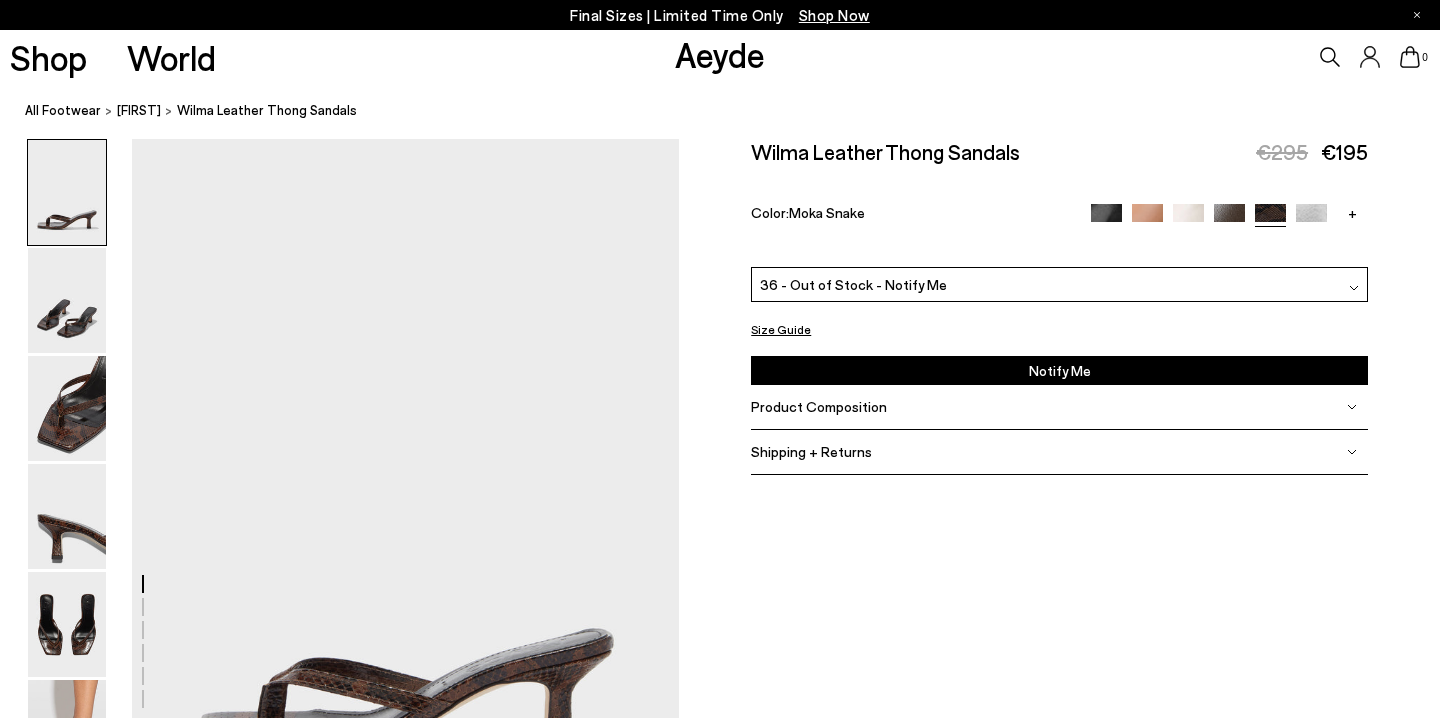 click on "+" at bounding box center [1352, 213] 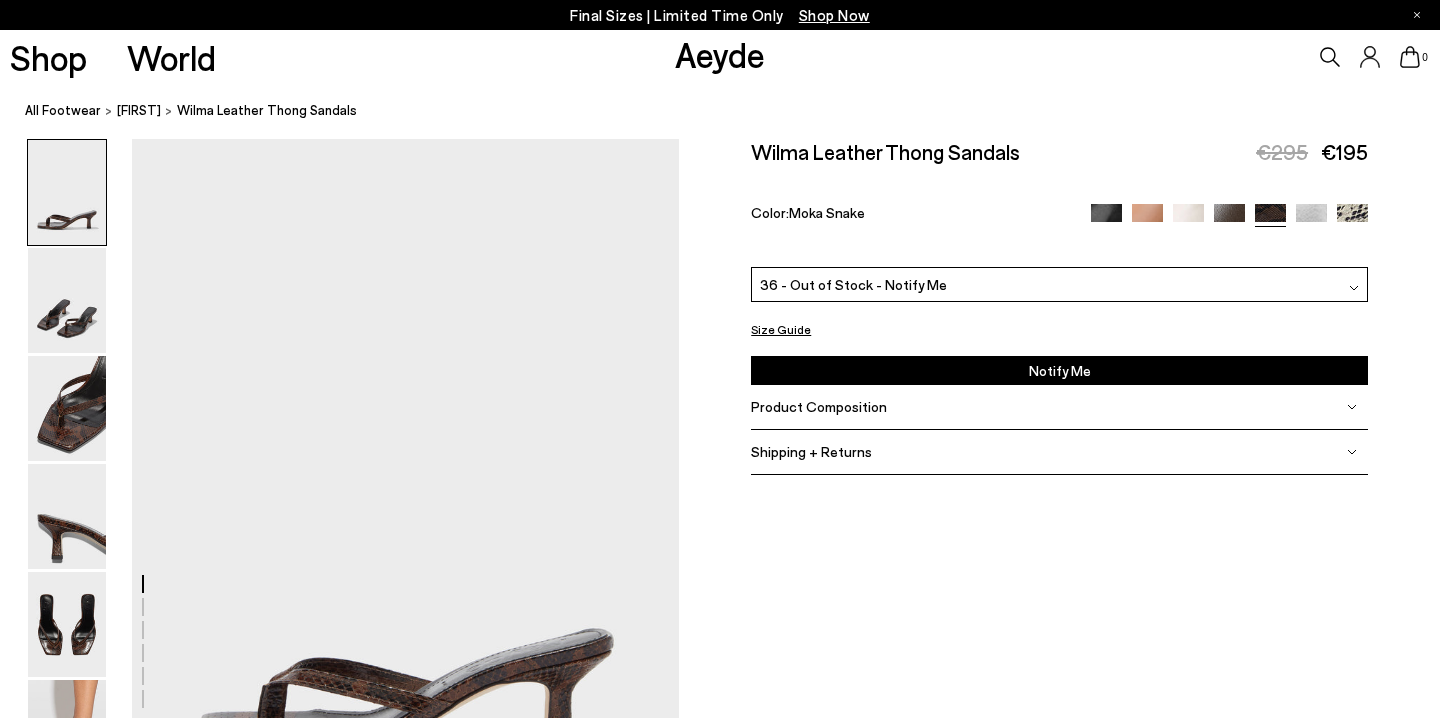 click at bounding box center (1229, 219) 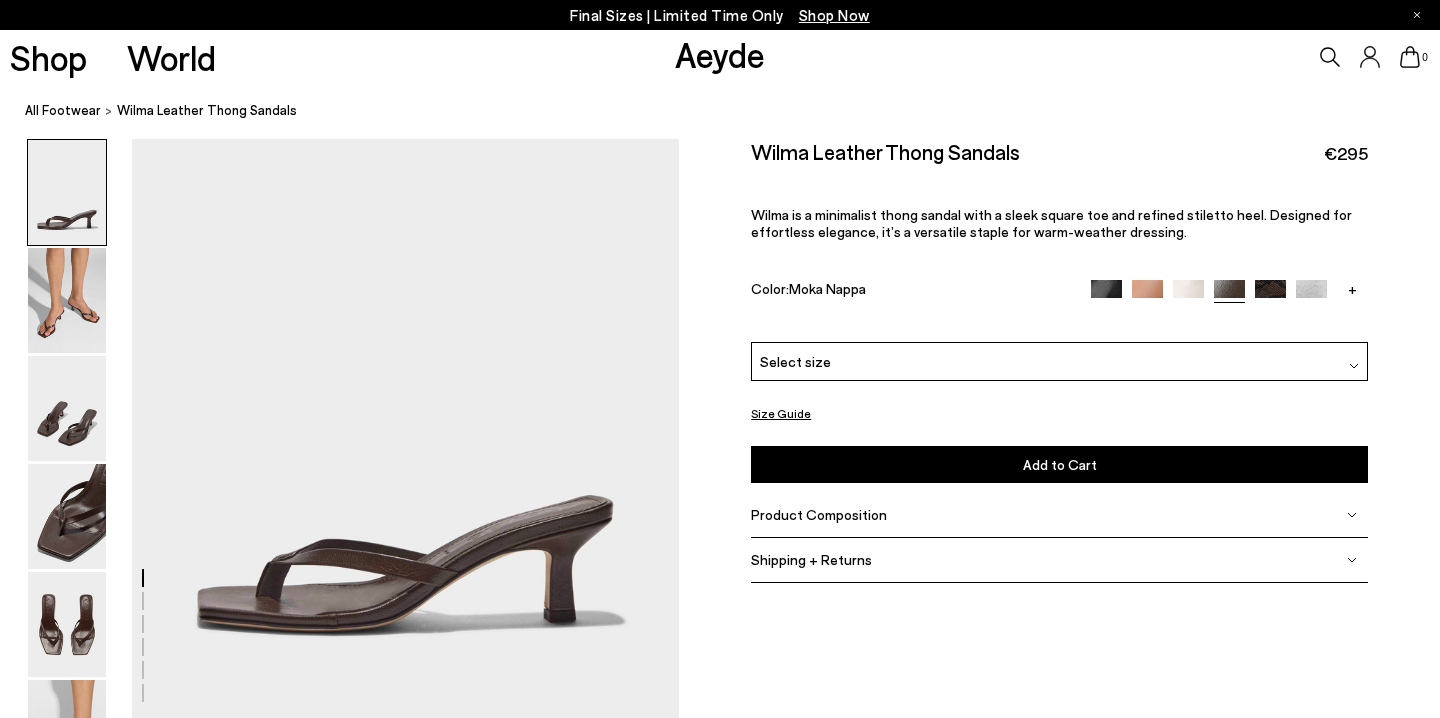 scroll, scrollTop: 0, scrollLeft: 0, axis: both 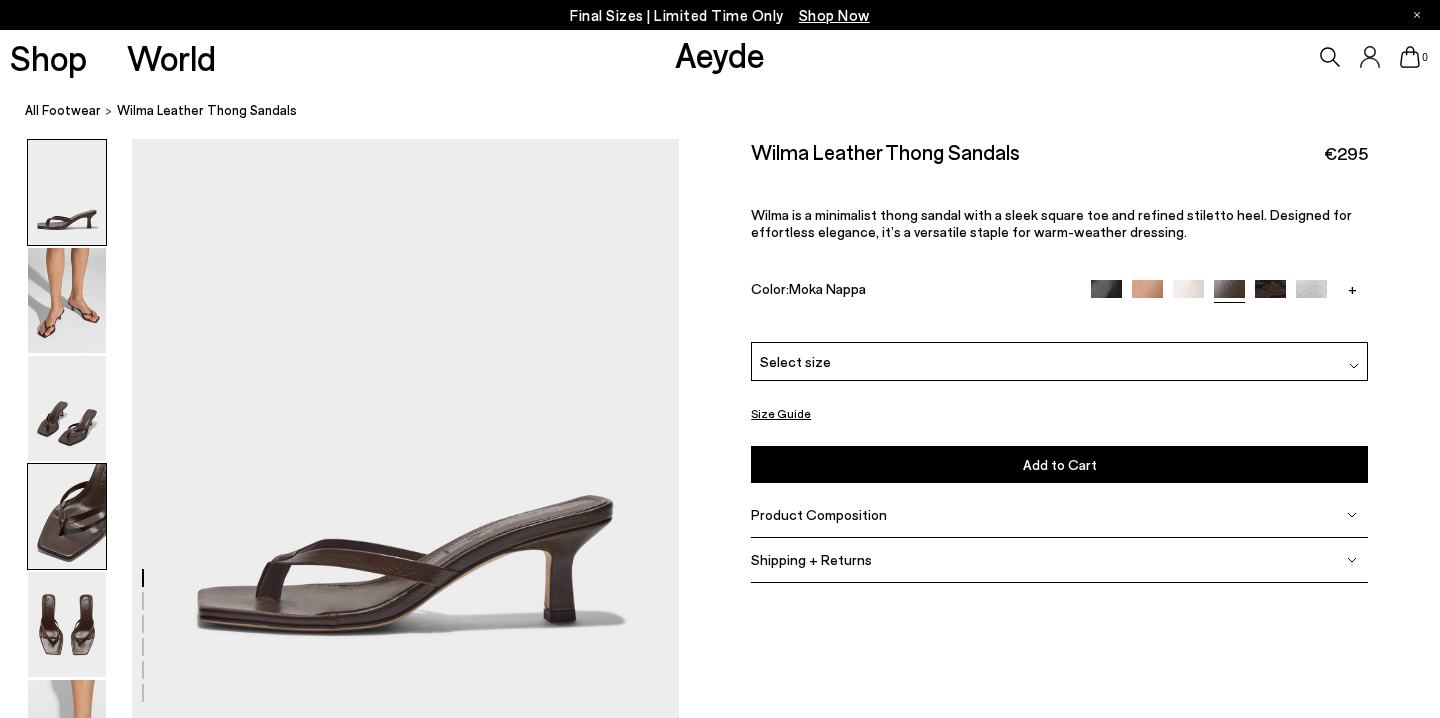 click at bounding box center [67, 516] 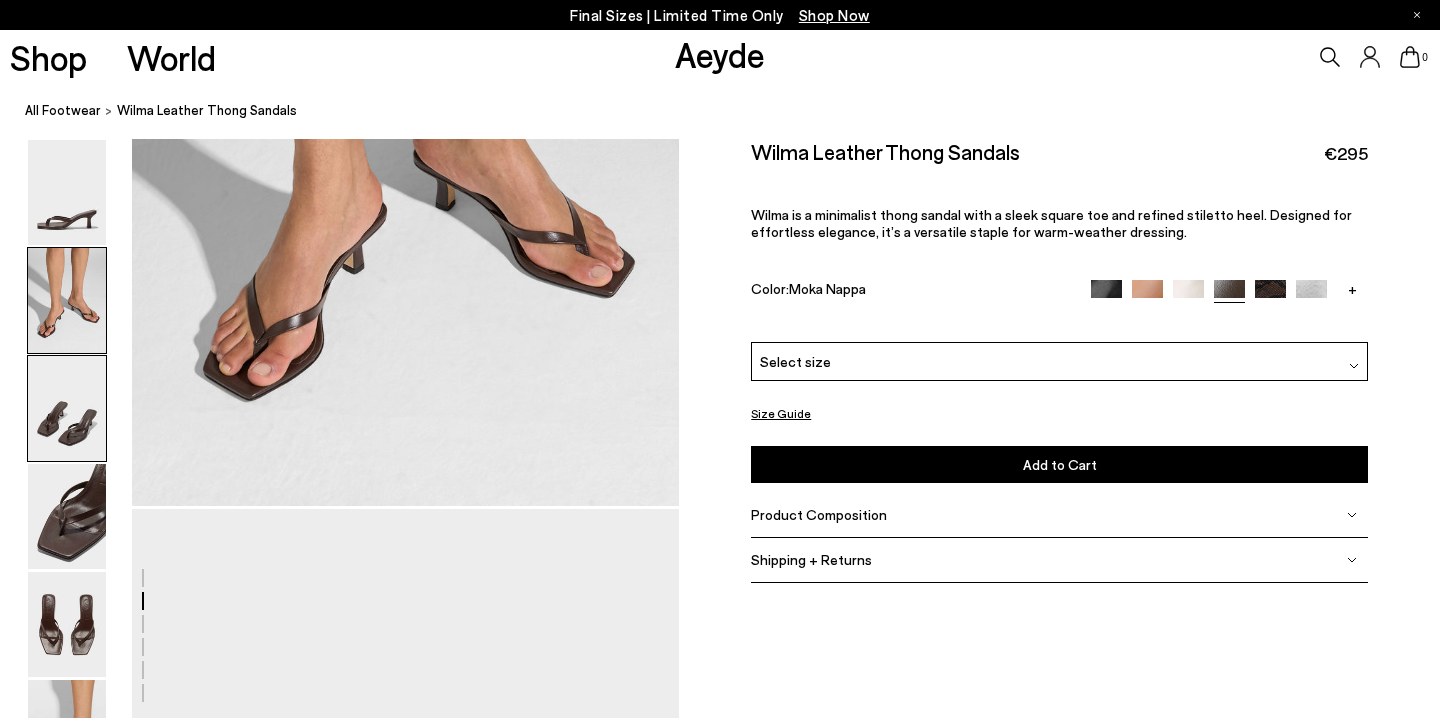 scroll, scrollTop: 1506, scrollLeft: 0, axis: vertical 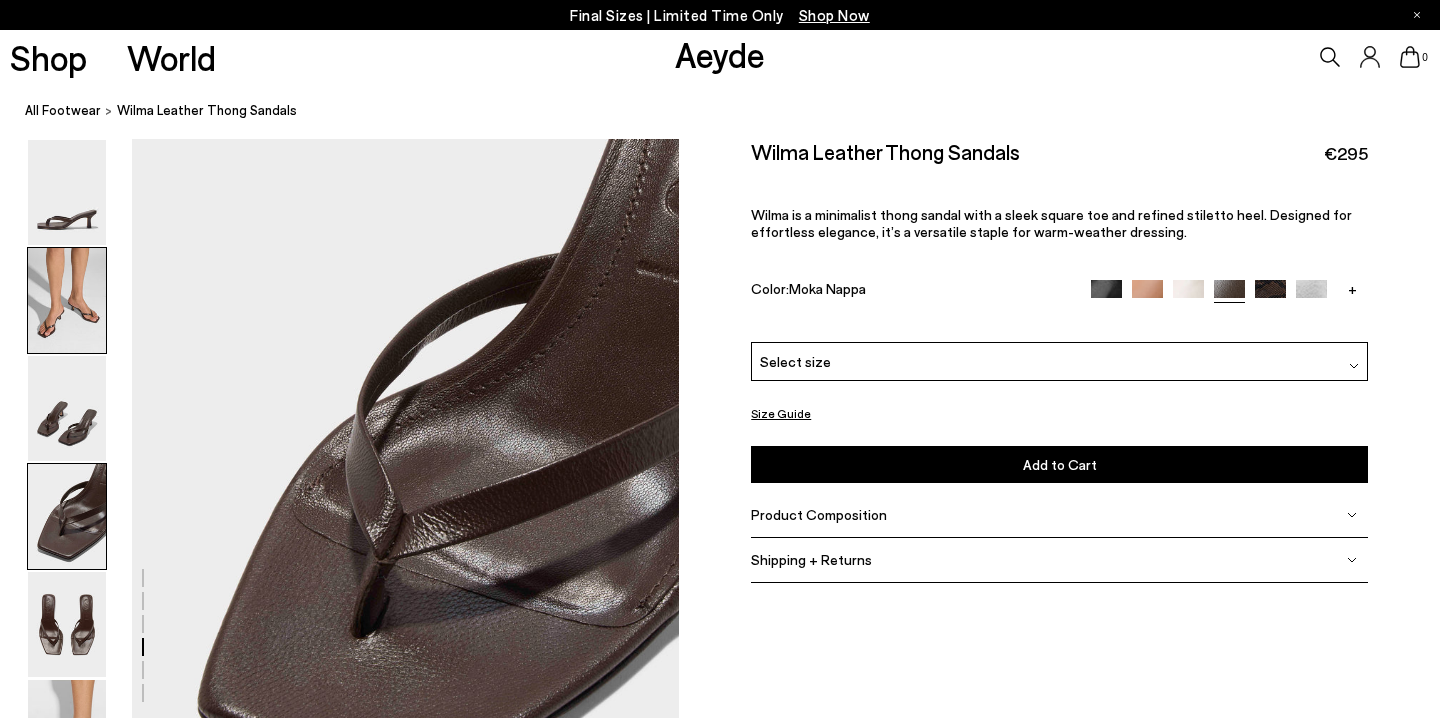 click at bounding box center (67, 300) 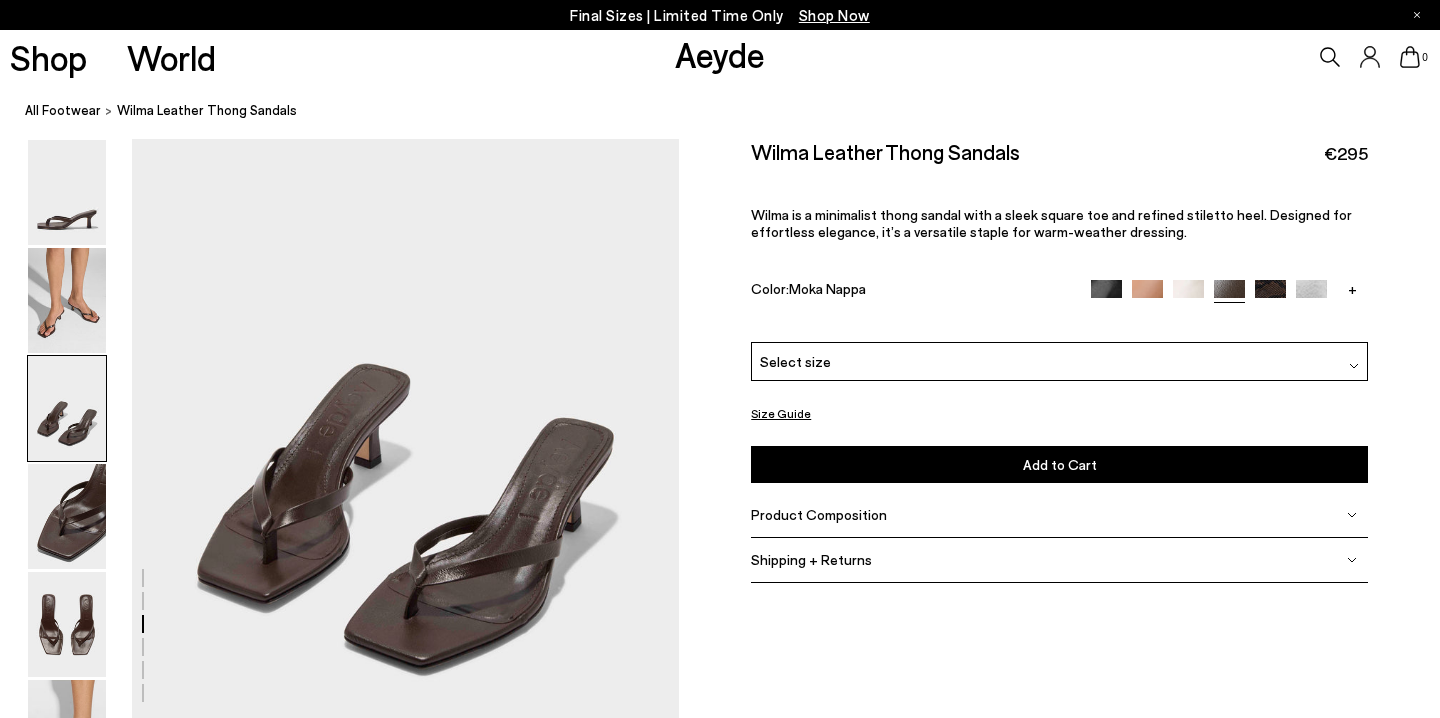 scroll, scrollTop: 1504, scrollLeft: 0, axis: vertical 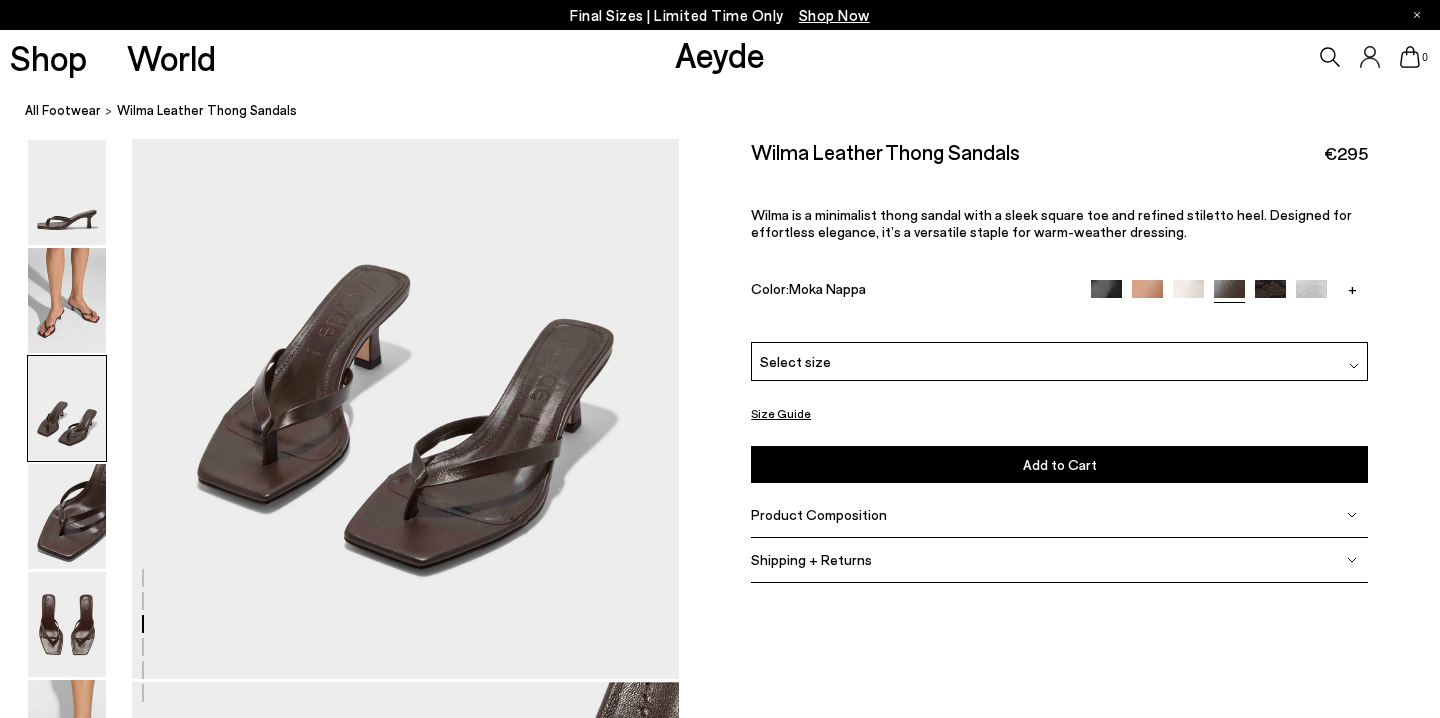 click at bounding box center [1311, 294] 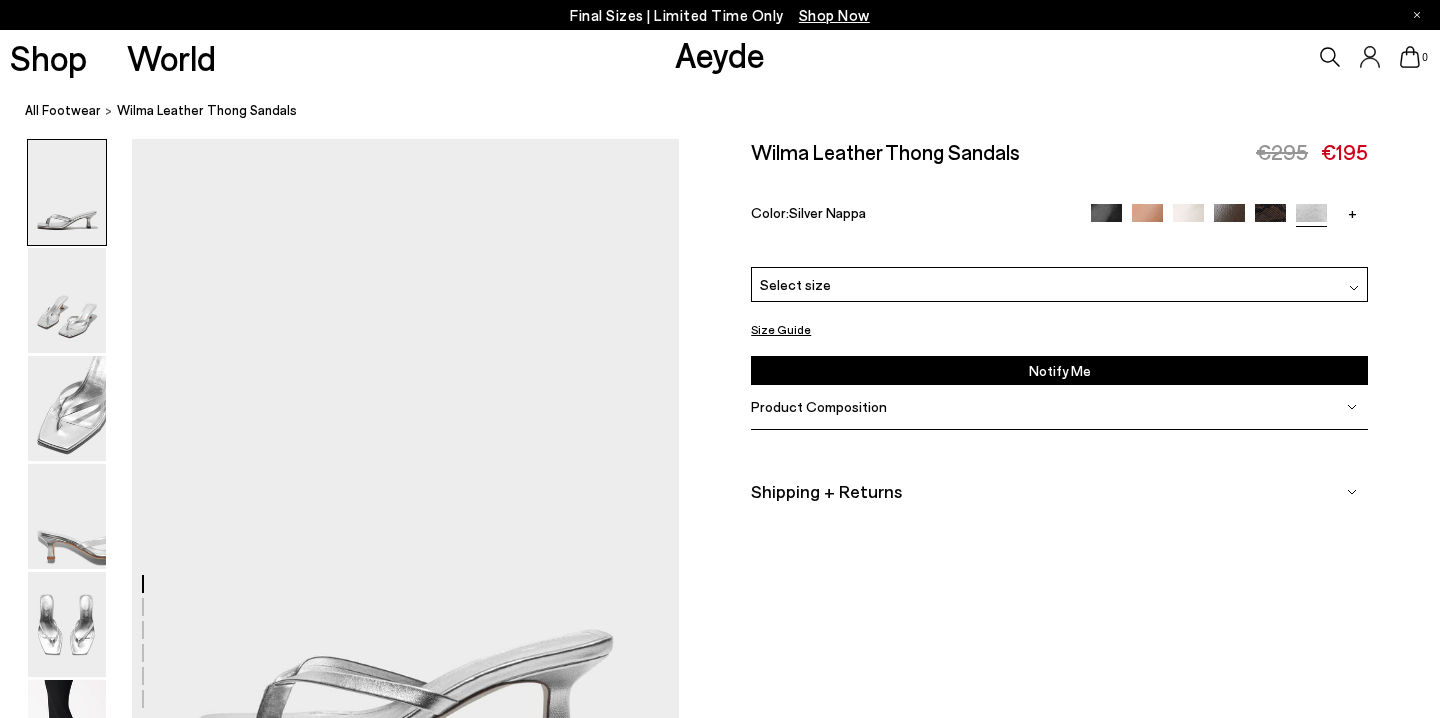 scroll, scrollTop: 249, scrollLeft: 0, axis: vertical 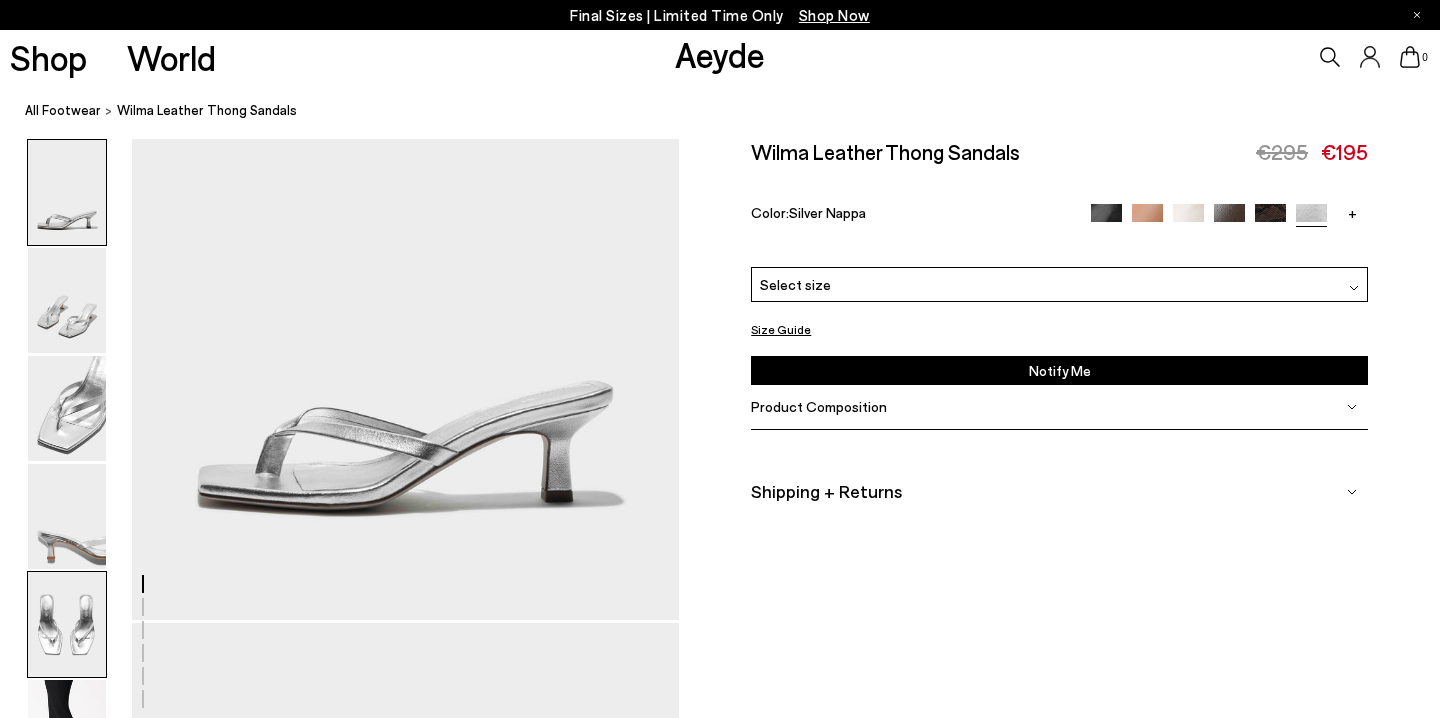 click at bounding box center [67, 624] 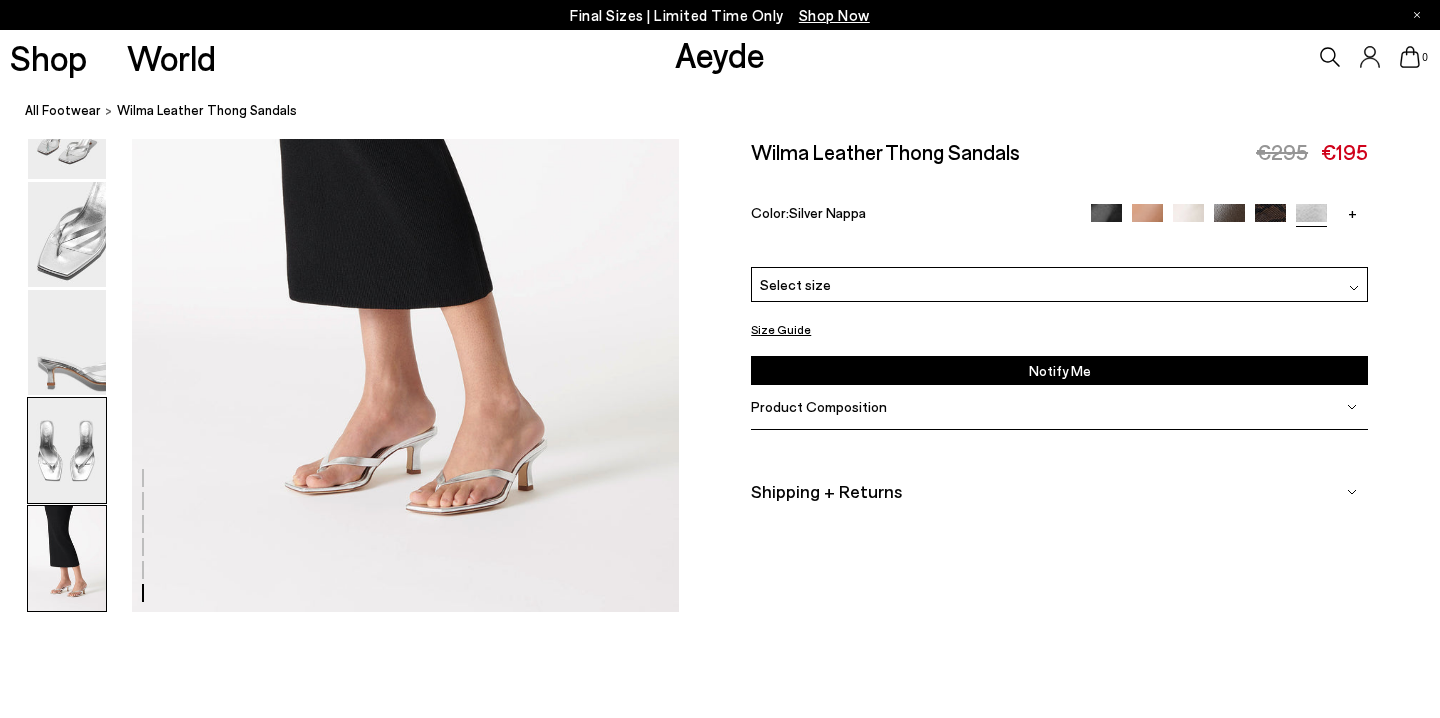 scroll, scrollTop: 3917, scrollLeft: 0, axis: vertical 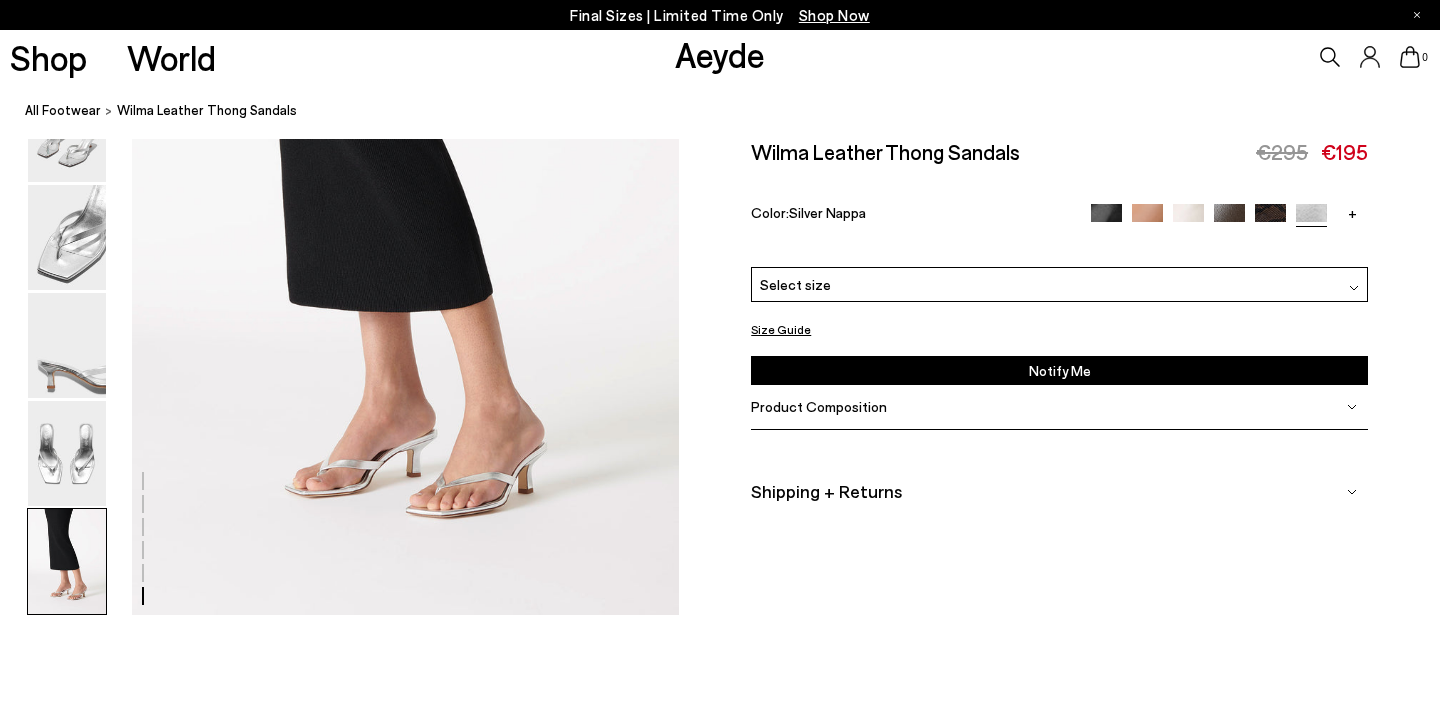 click on "+" at bounding box center (1352, 213) 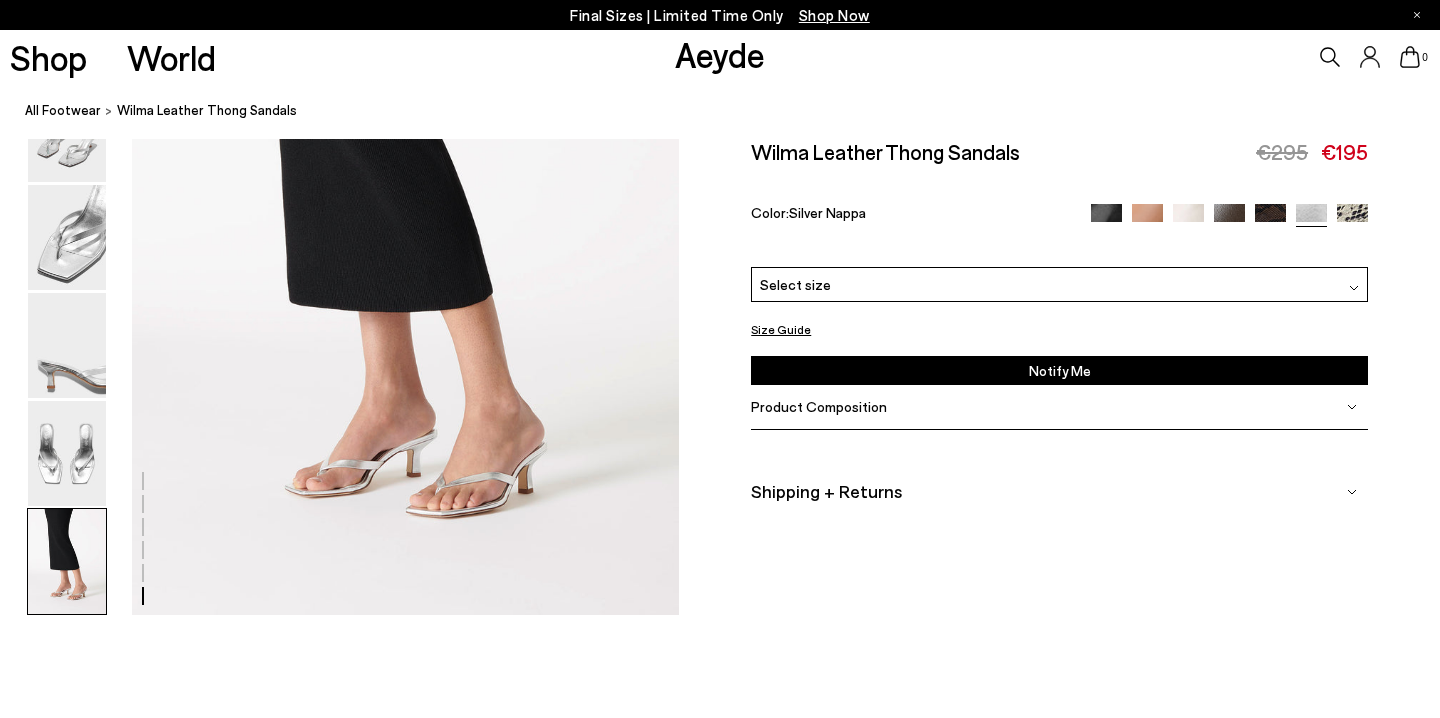 click at bounding box center [1352, 219] 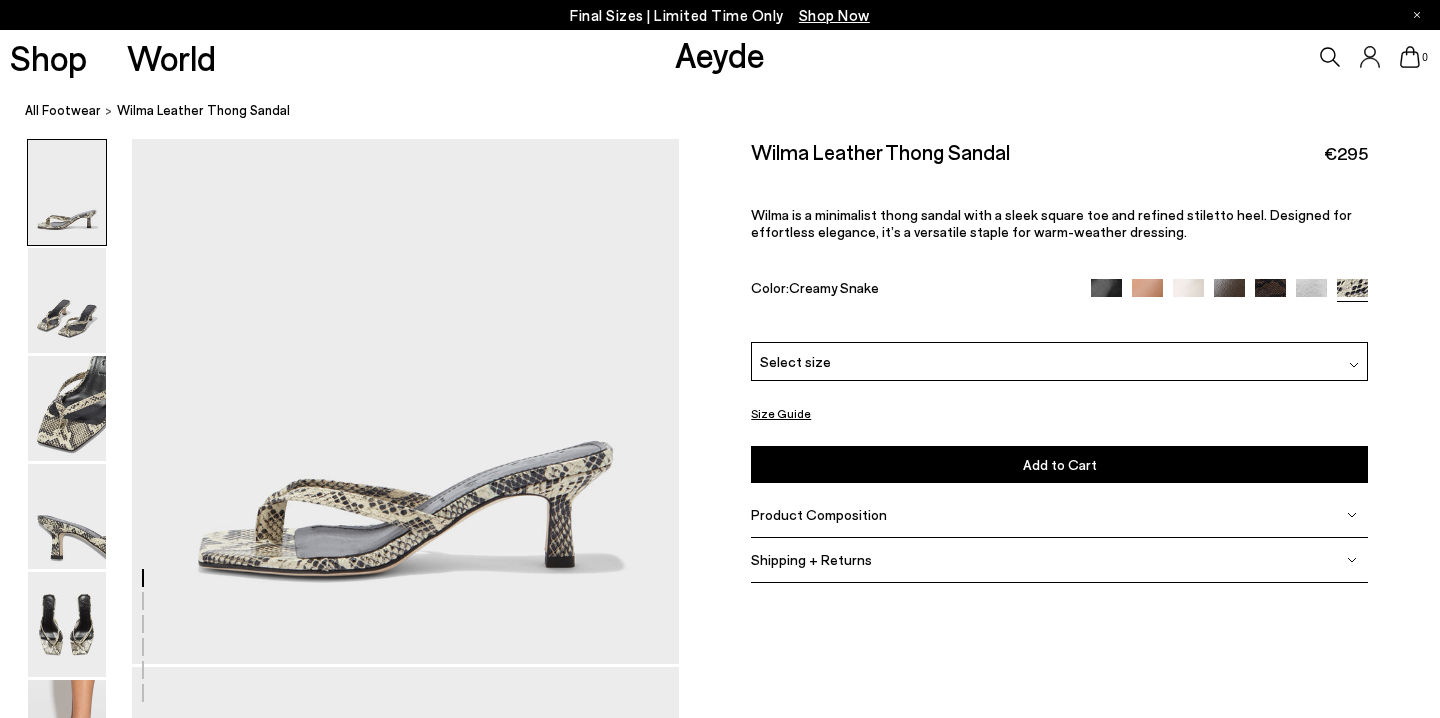 scroll, scrollTop: 0, scrollLeft: 0, axis: both 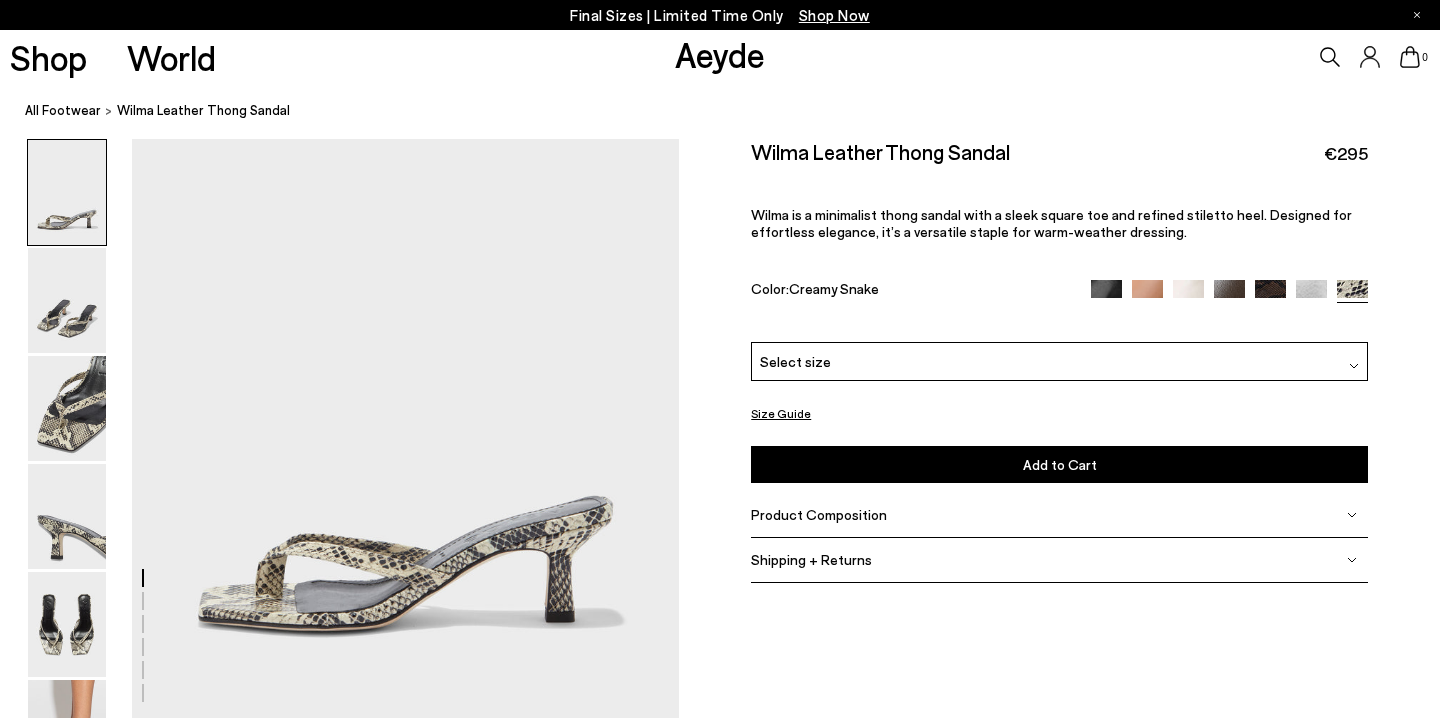 click on "Select size" at bounding box center (1059, 361) 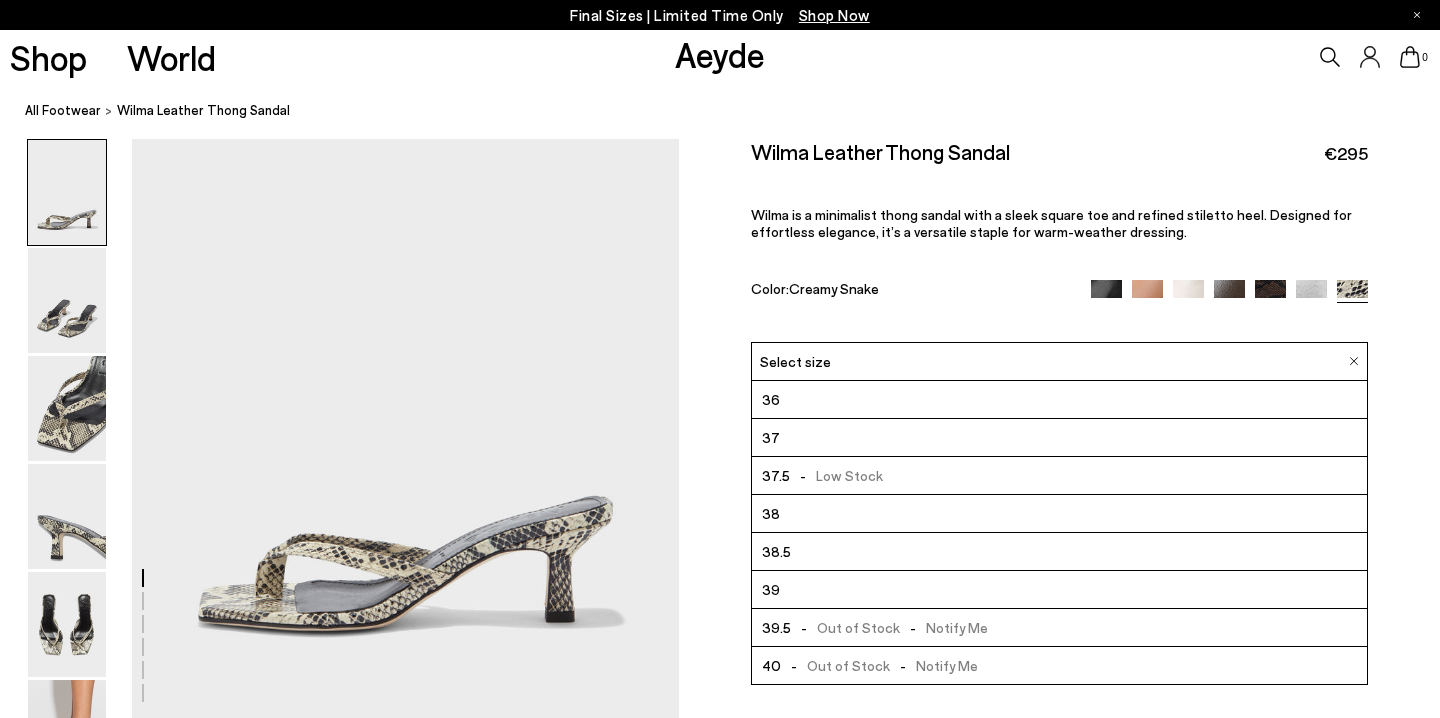 click on "Color:  Creamy Snake" at bounding box center [911, 291] 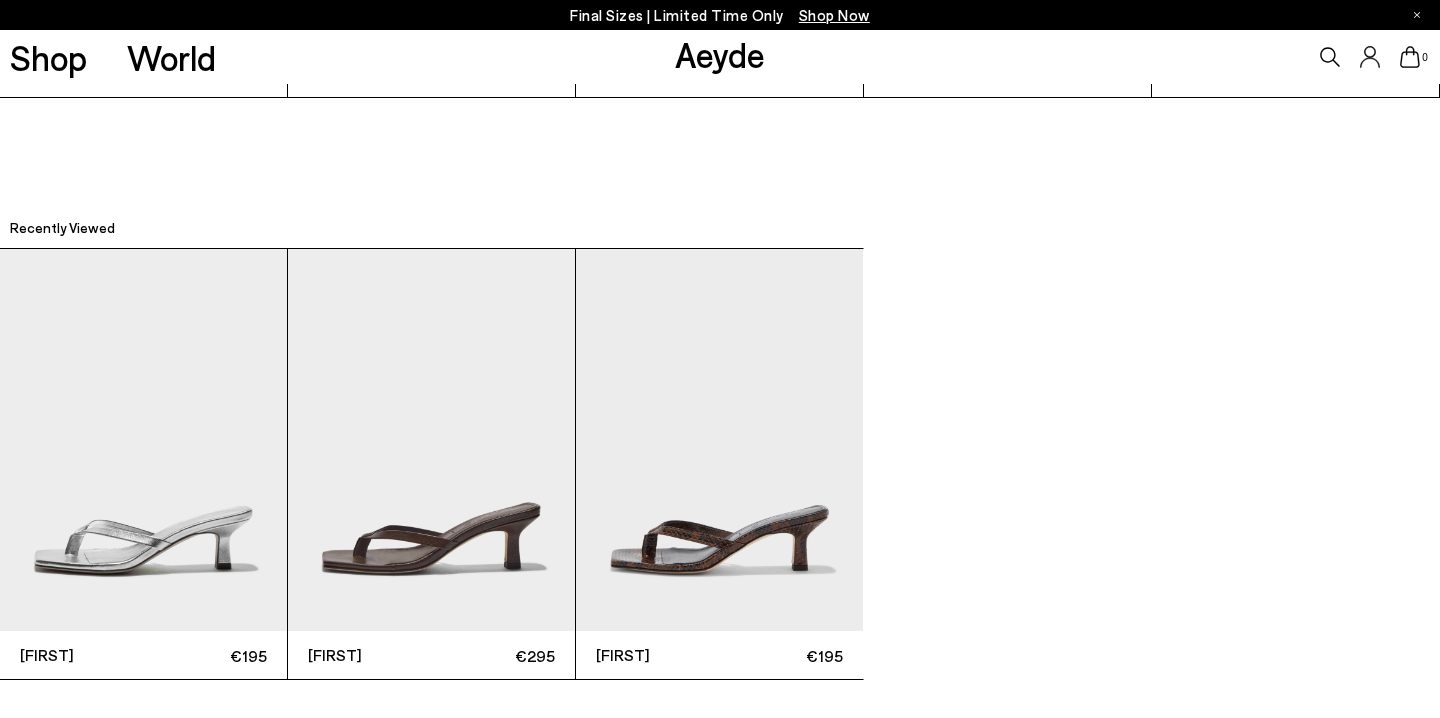scroll, scrollTop: 4786, scrollLeft: 0, axis: vertical 